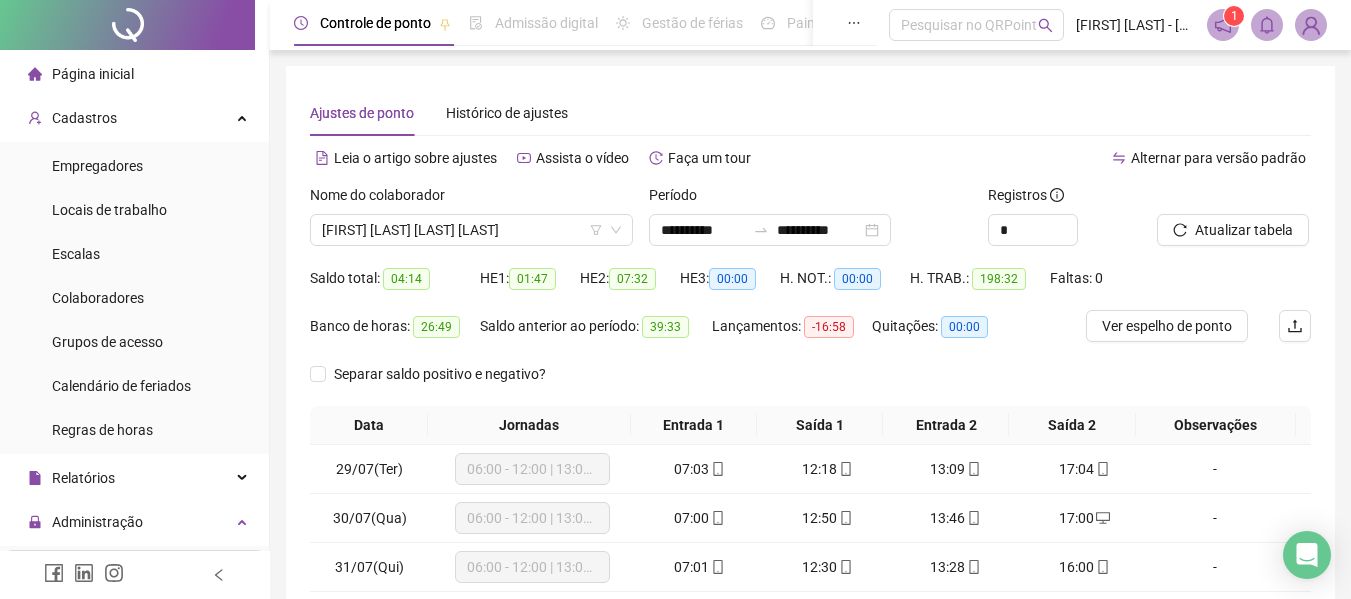 scroll, scrollTop: 159, scrollLeft: 0, axis: vertical 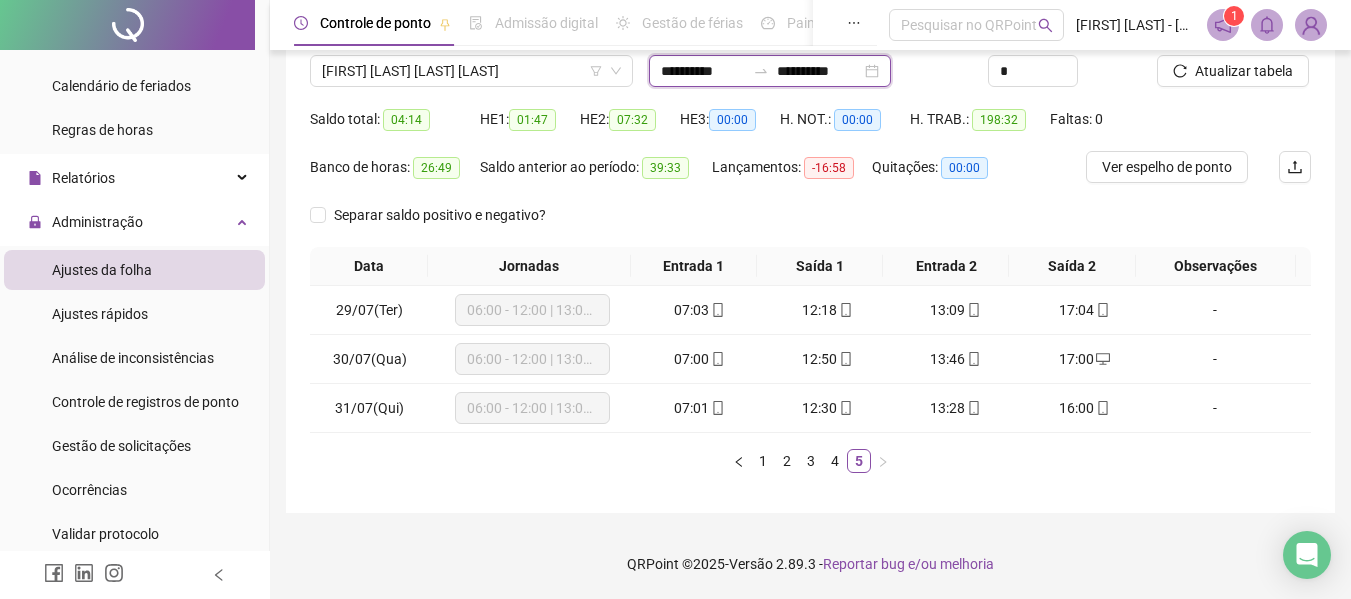 click on "**********" at bounding box center [703, 71] 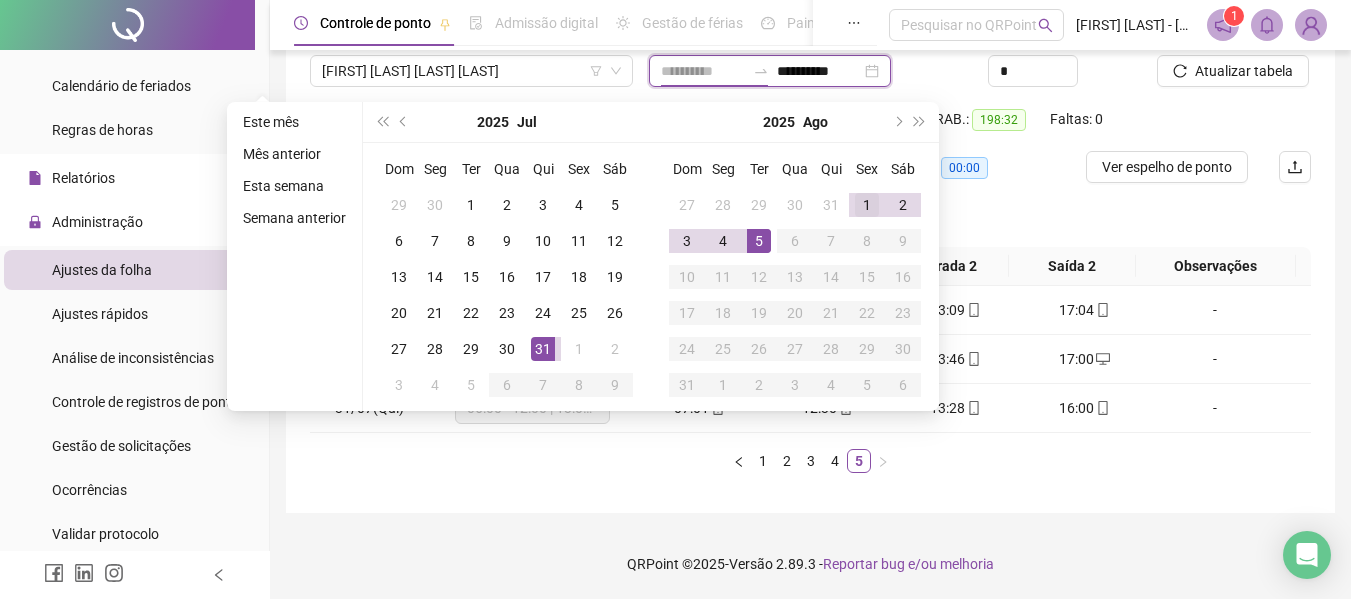 type on "**********" 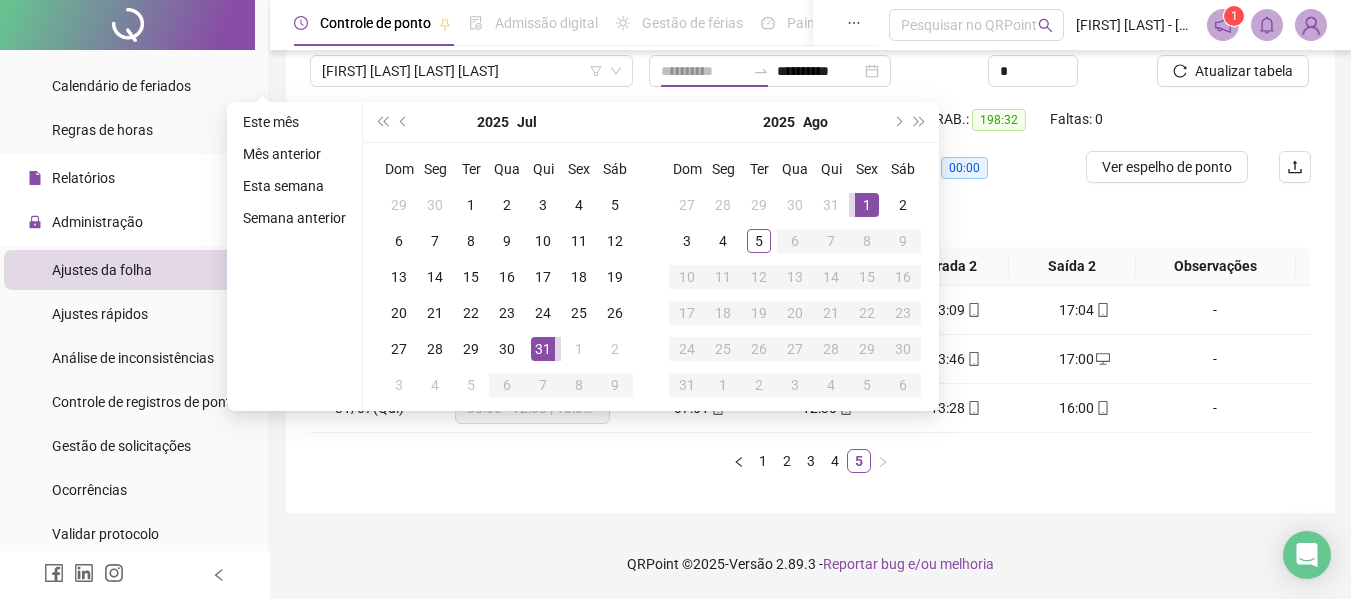 click on "1" at bounding box center (867, 205) 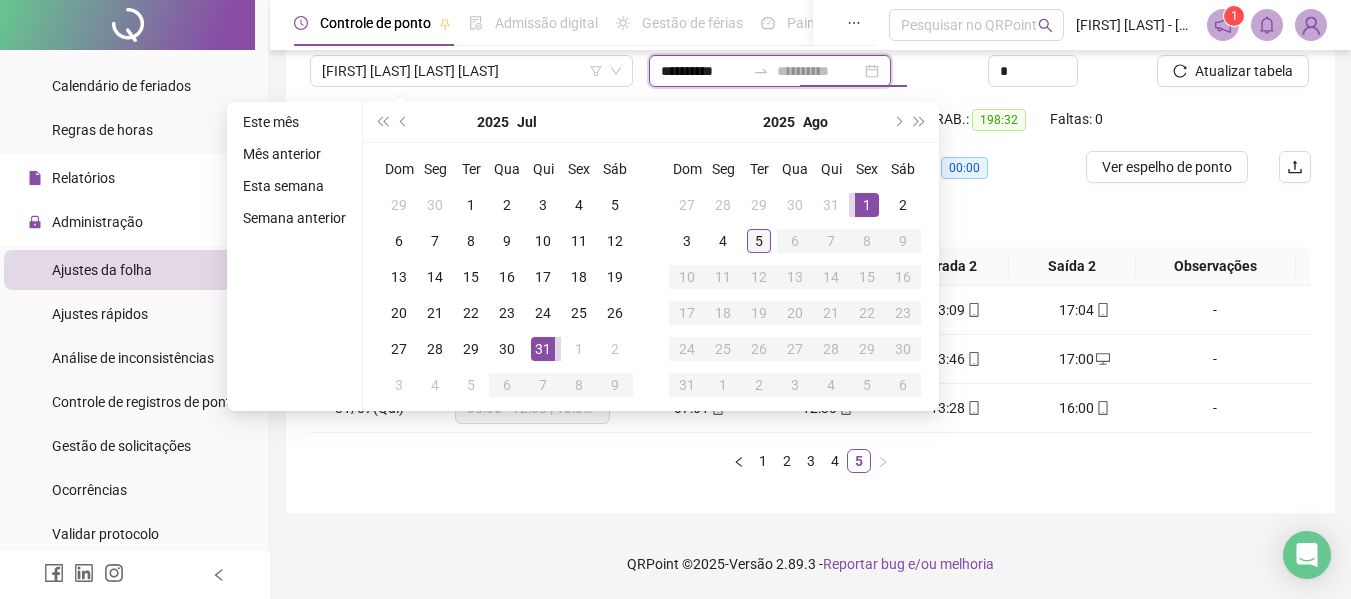 type on "**********" 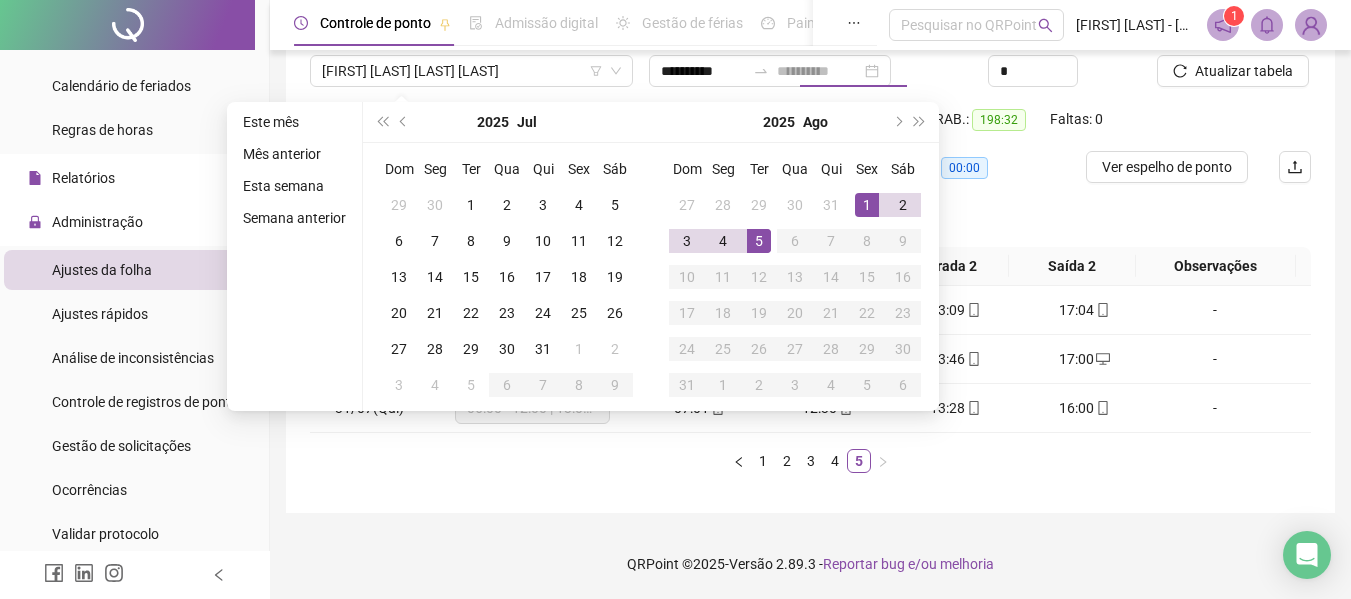 click on "5" at bounding box center (759, 241) 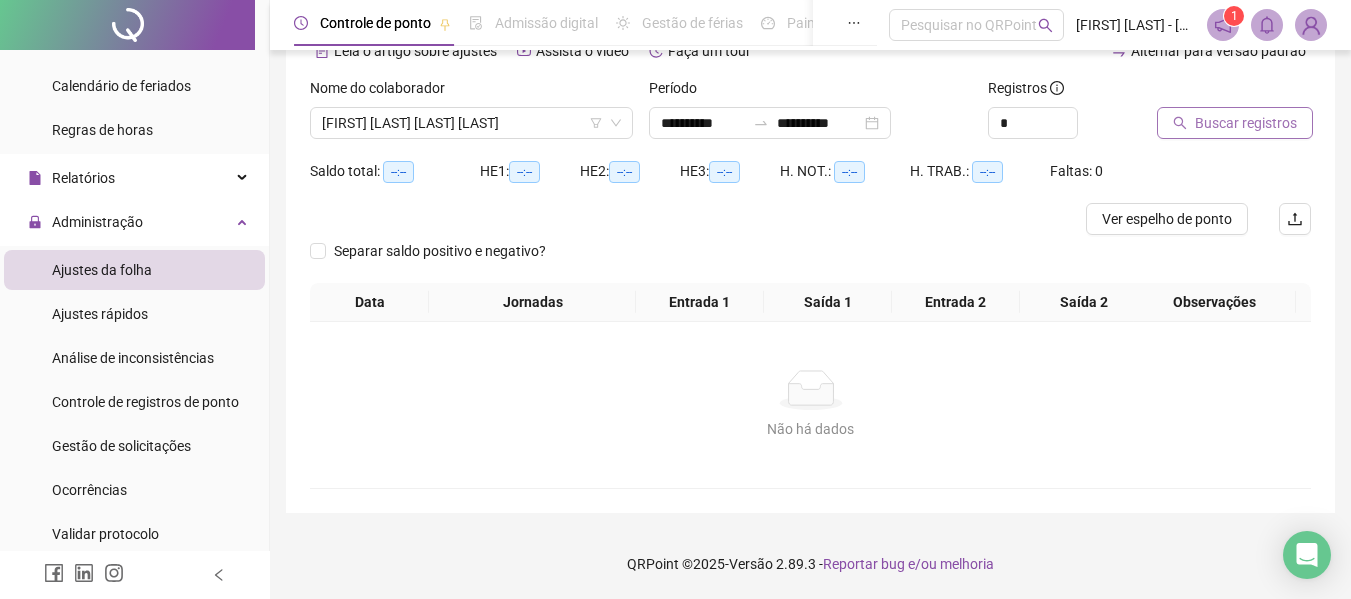 click on "Buscar registros" at bounding box center [1246, 123] 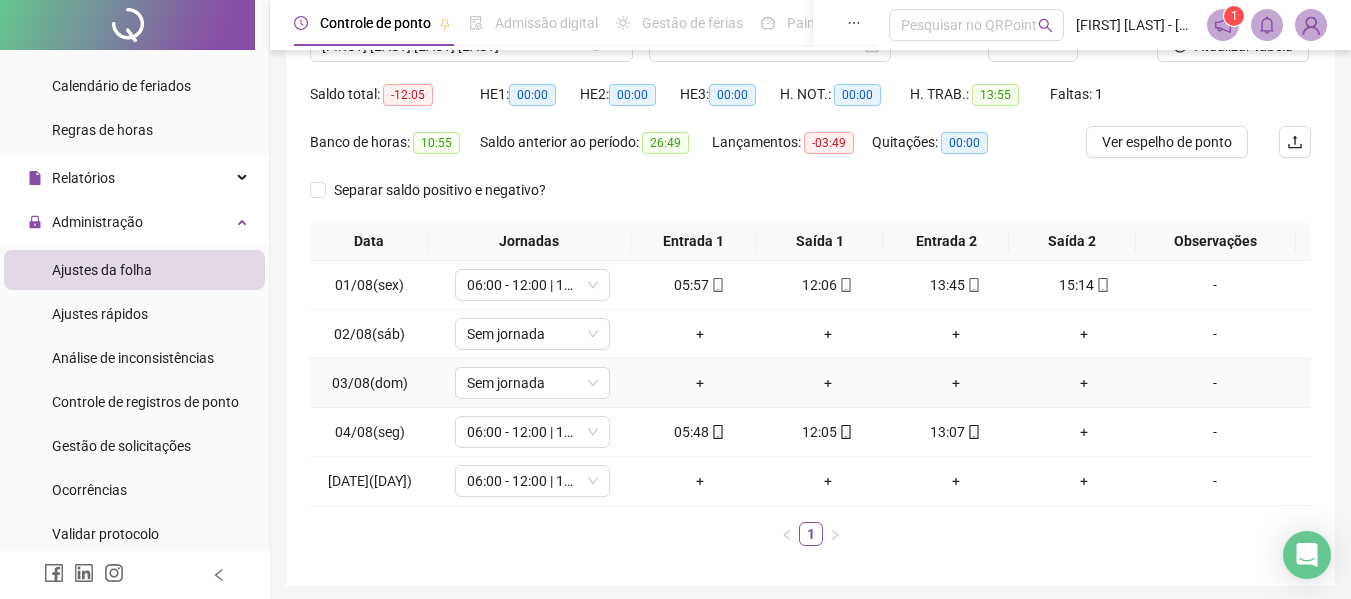 scroll, scrollTop: 257, scrollLeft: 0, axis: vertical 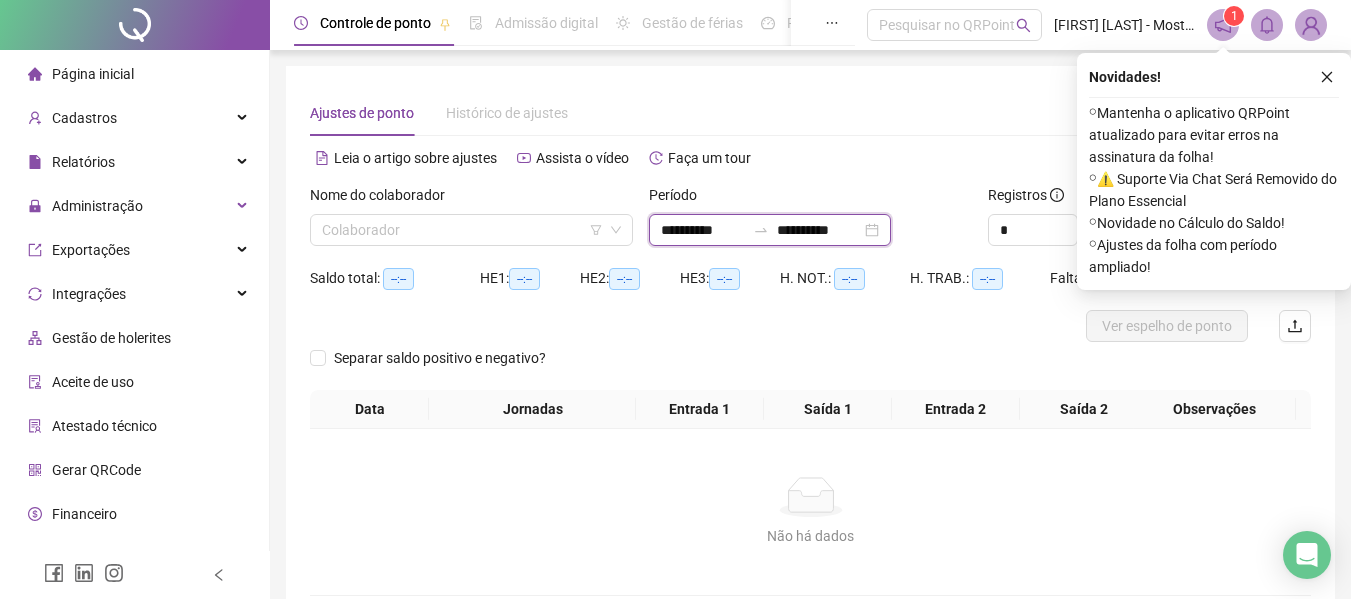 click on "**********" at bounding box center (703, 230) 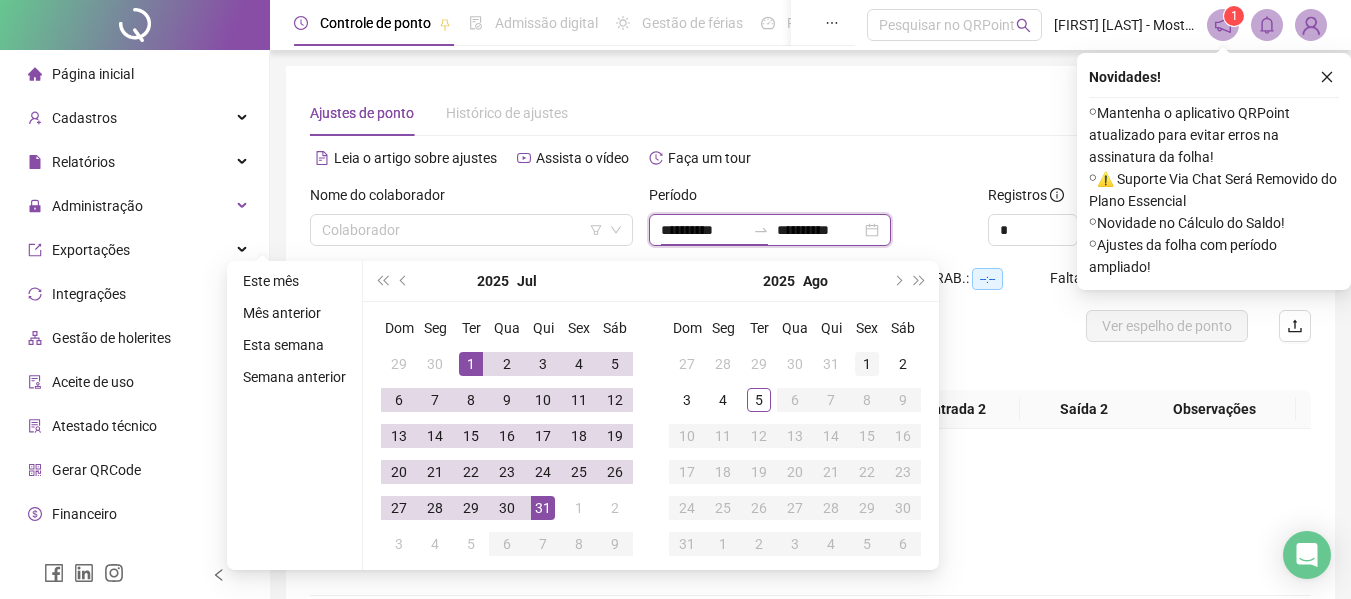type on "**********" 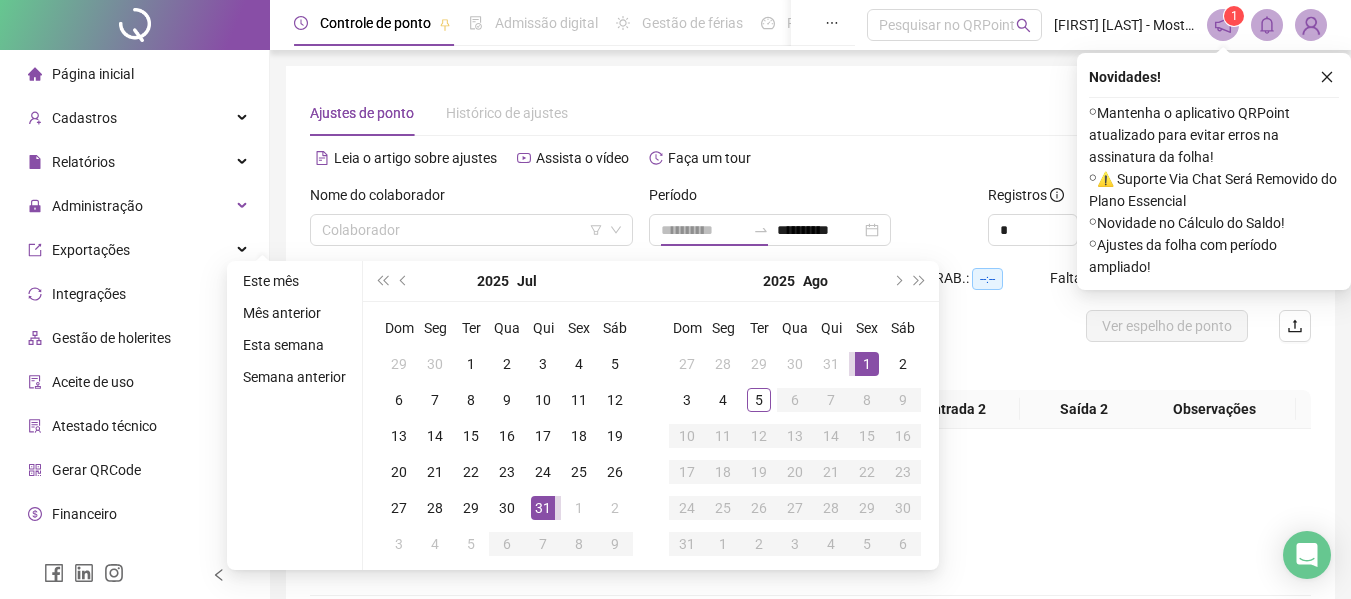click on "1" at bounding box center [867, 364] 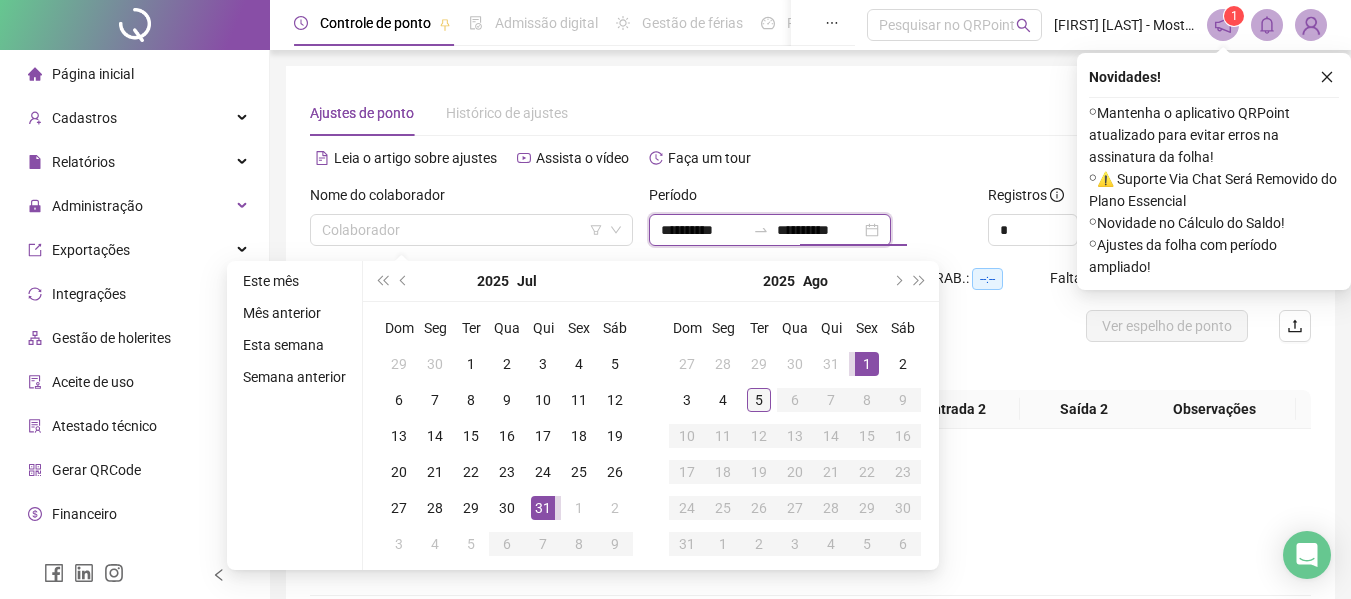 type on "**********" 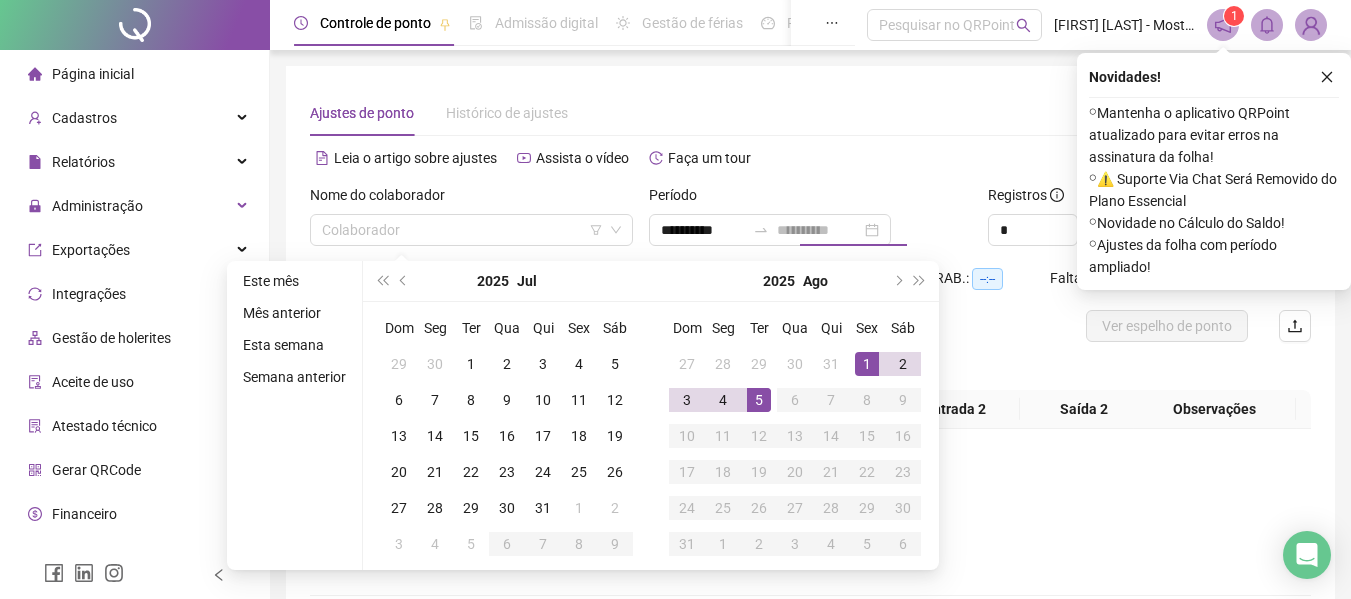 click on "5" at bounding box center [759, 400] 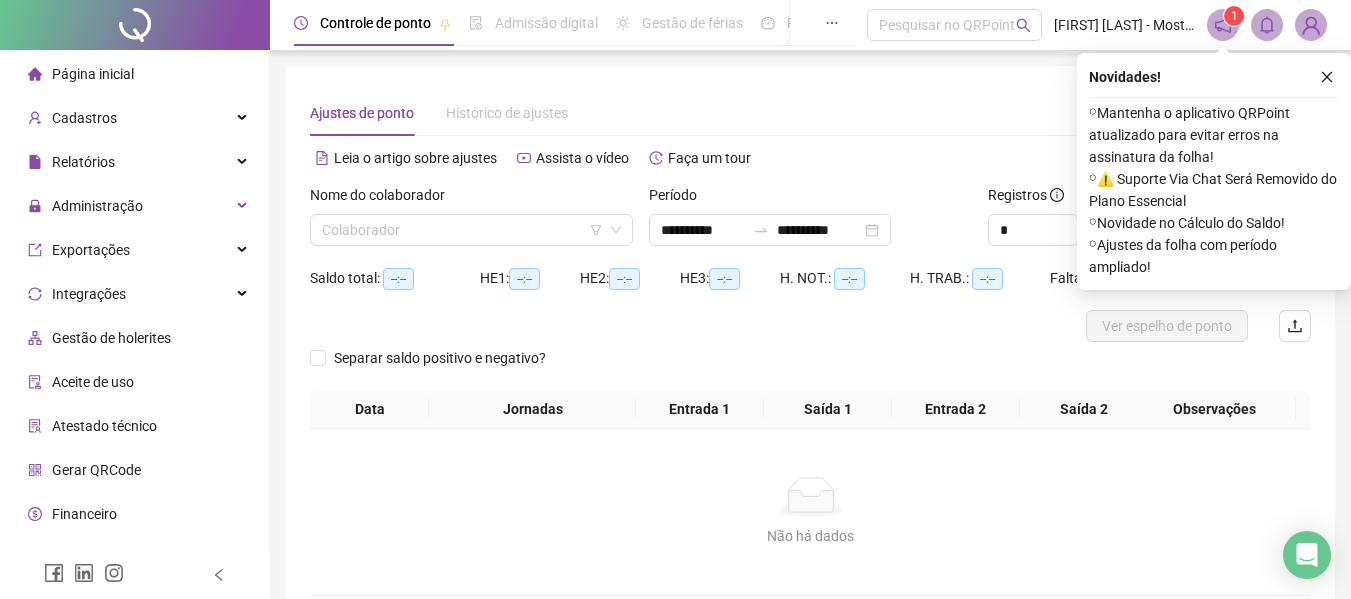 click at bounding box center [462, 230] 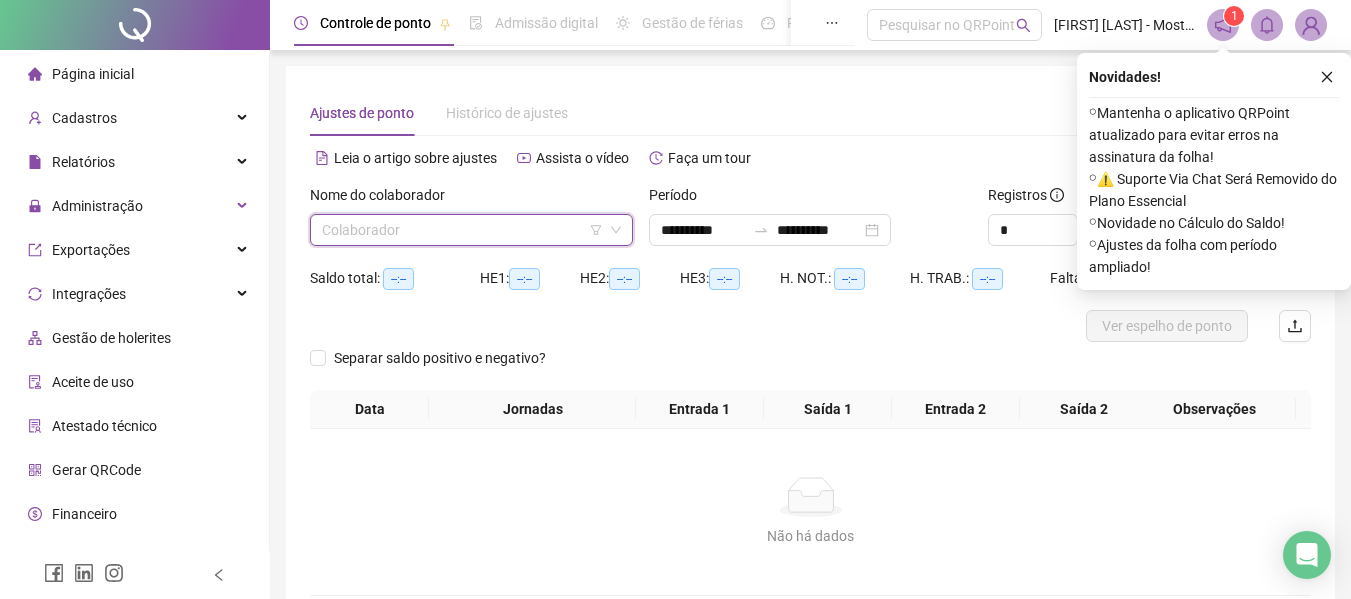 click 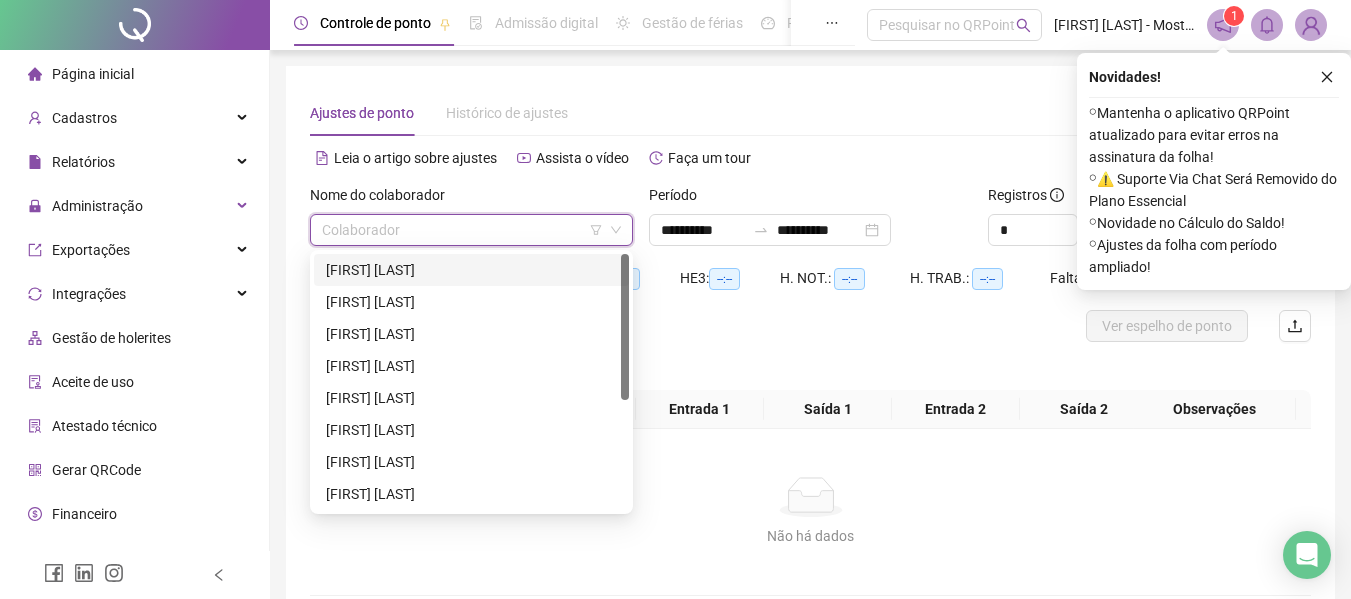 click on "**********" at bounding box center [810, 343] 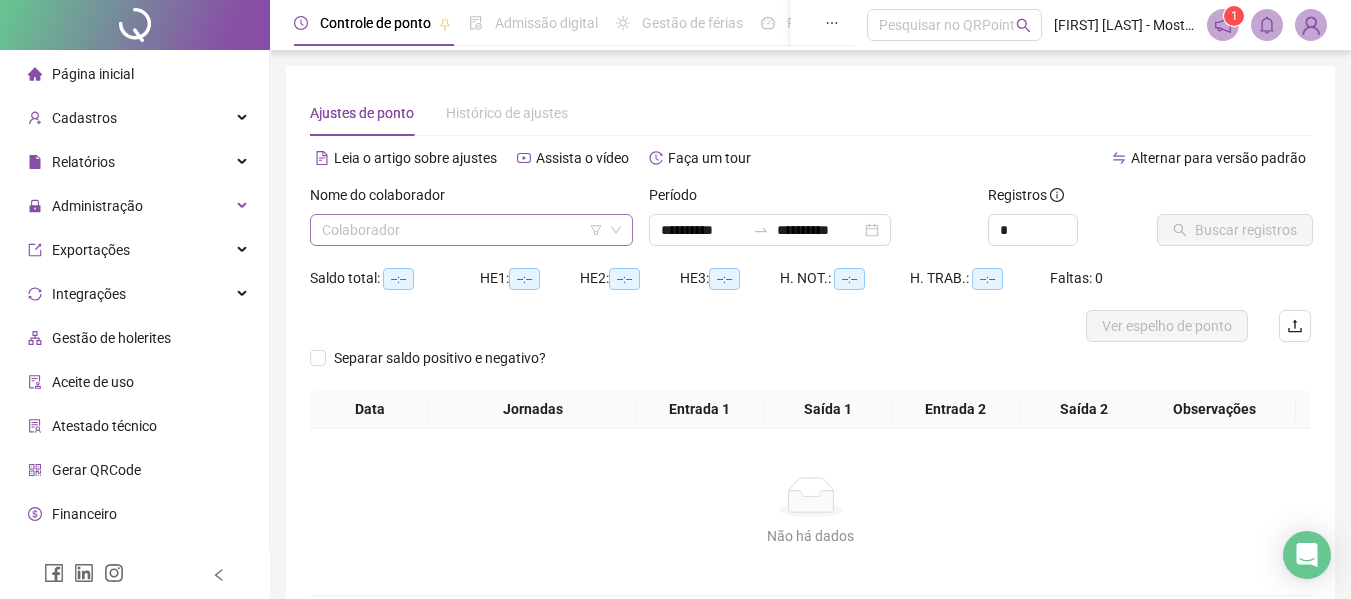 click at bounding box center [462, 230] 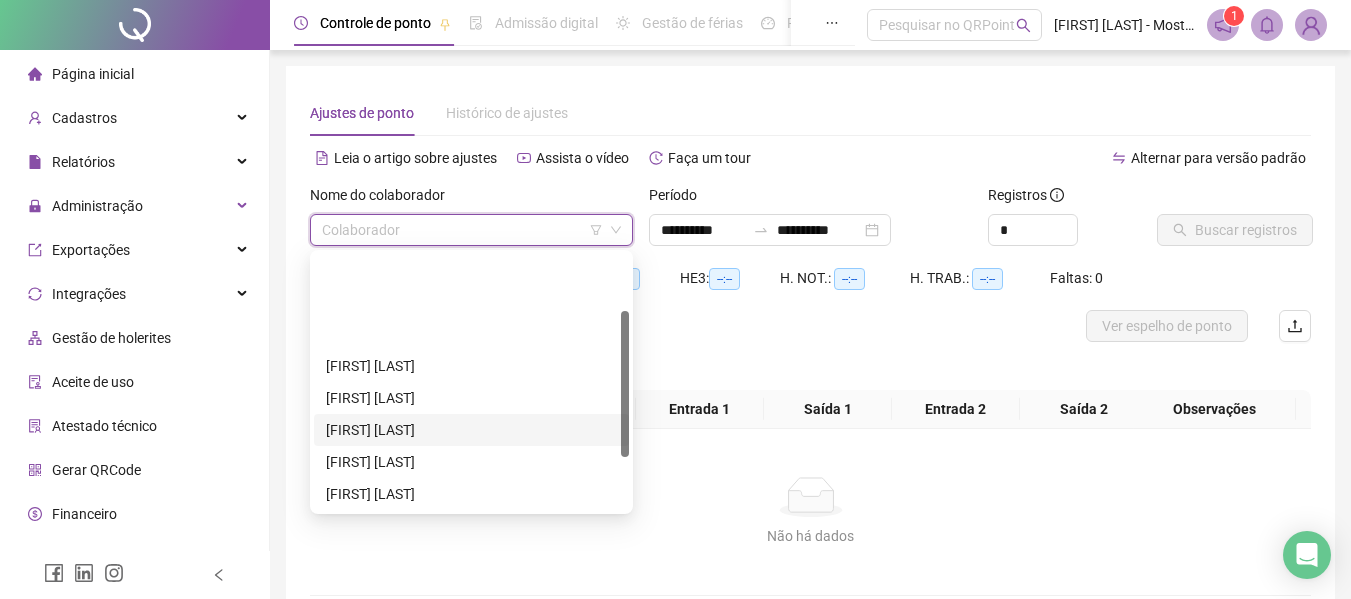 scroll, scrollTop: 192, scrollLeft: 0, axis: vertical 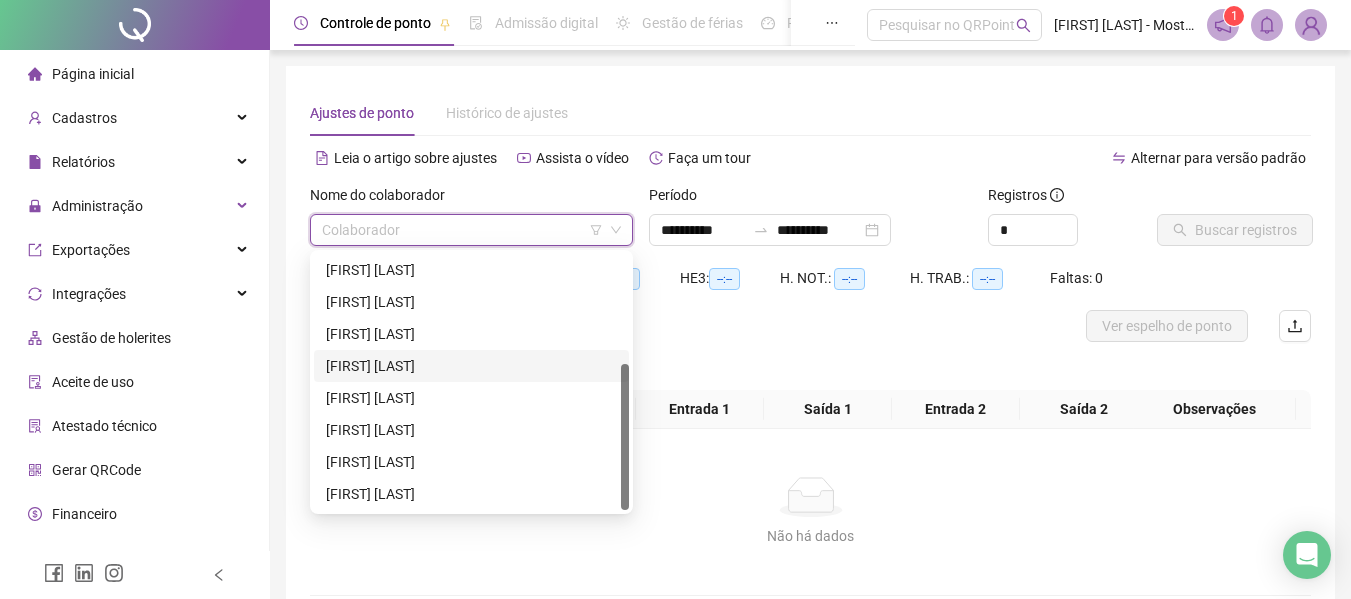 click on "[FIRST] [LAST]" at bounding box center [471, 366] 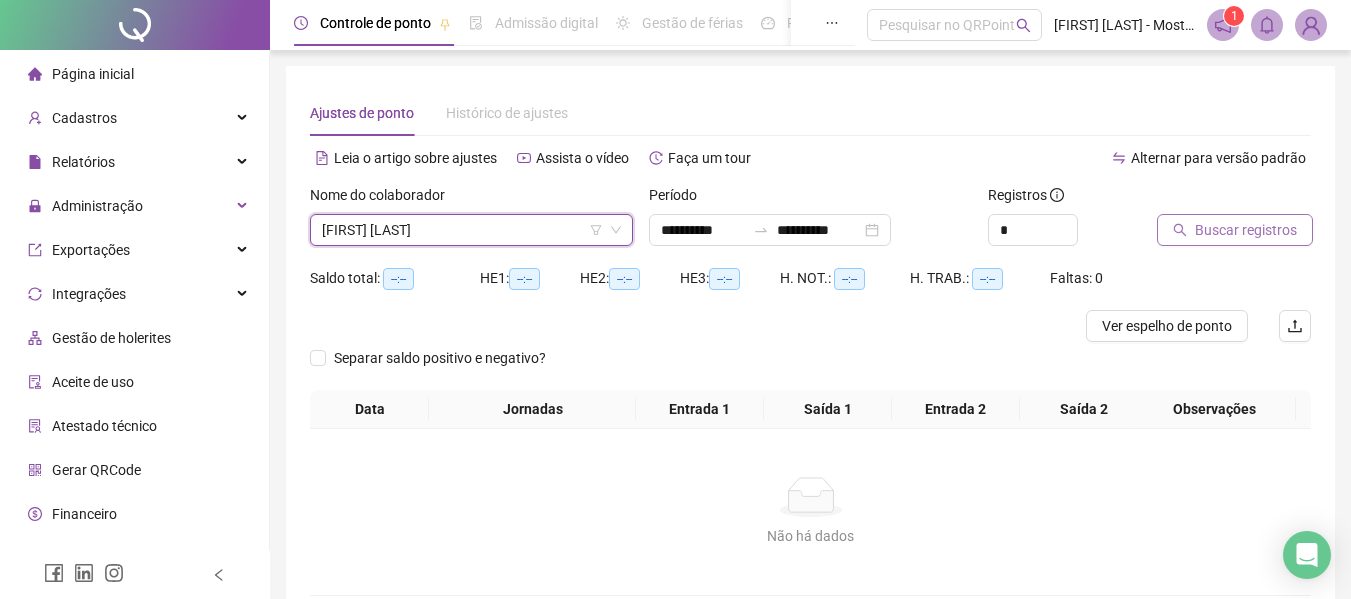 click on "Buscar registros" at bounding box center [1246, 230] 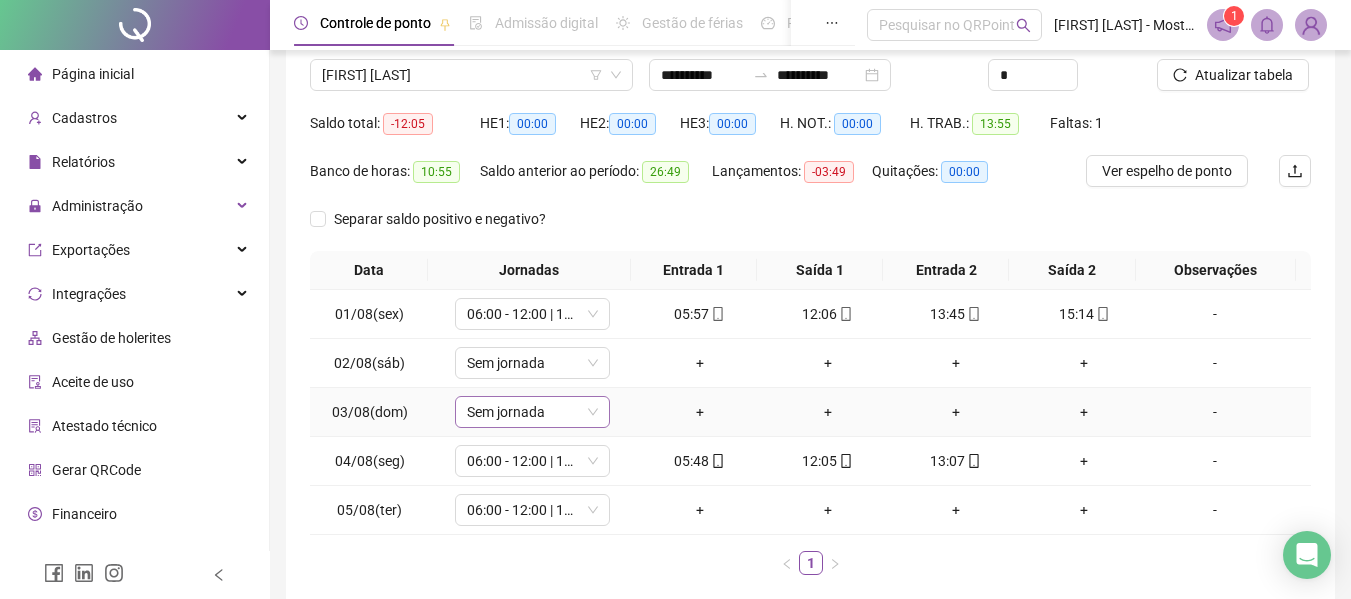scroll, scrollTop: 0, scrollLeft: 0, axis: both 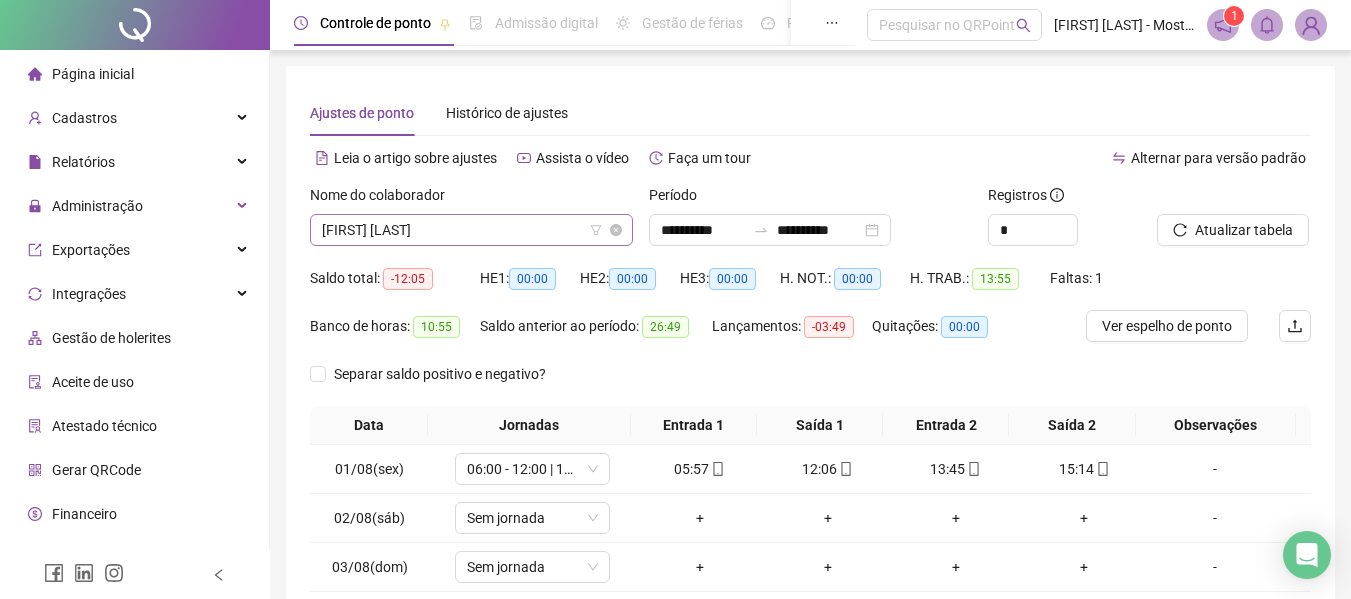 click on "[FIRST] [LAST]" at bounding box center (471, 230) 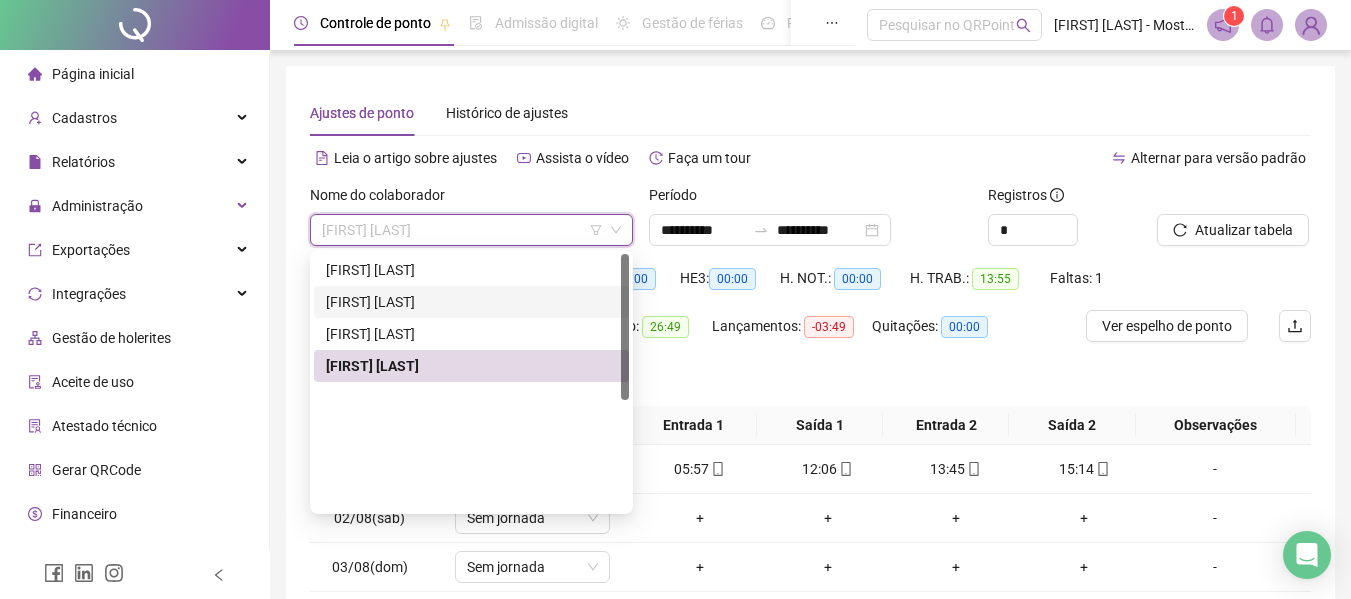 scroll, scrollTop: 0, scrollLeft: 0, axis: both 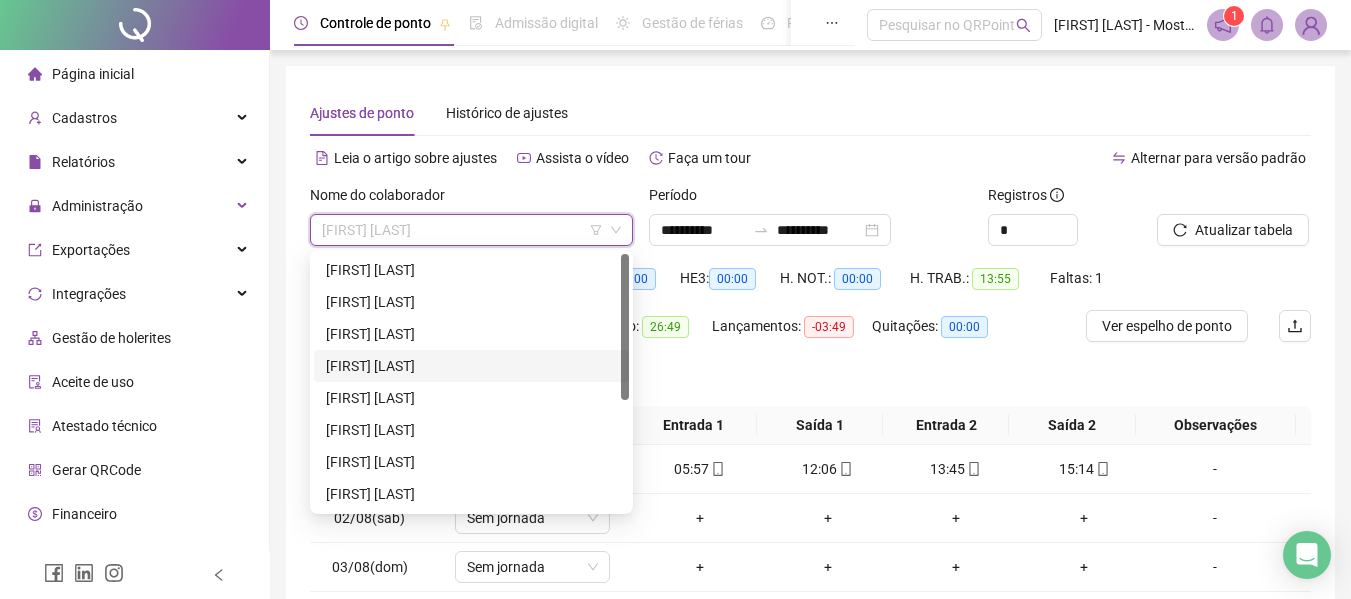 click on "[FIRST] [LAST]" at bounding box center (471, 366) 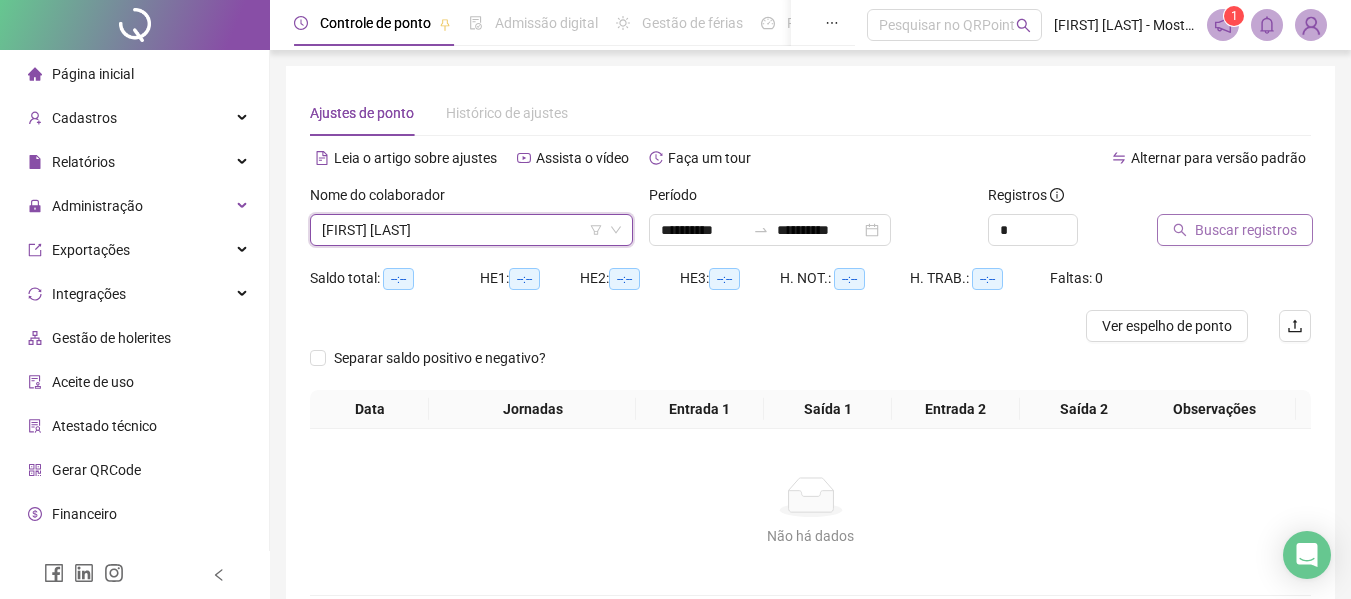 click on "Buscar registros" at bounding box center [1235, 230] 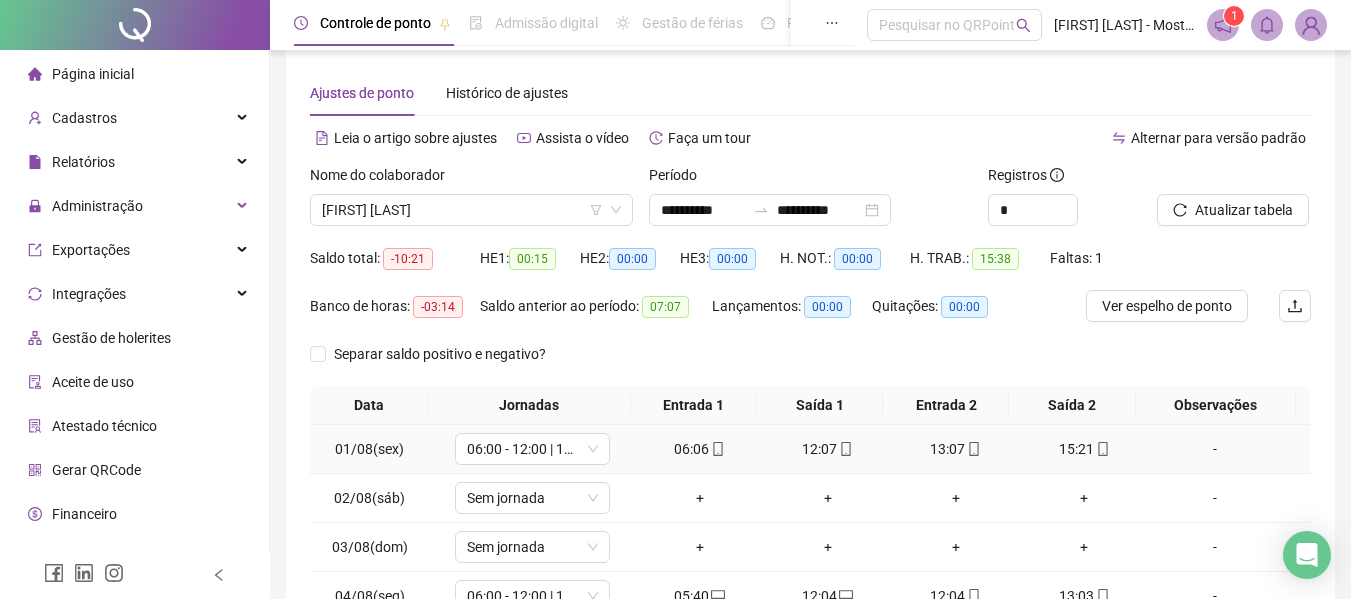 scroll, scrollTop: 0, scrollLeft: 0, axis: both 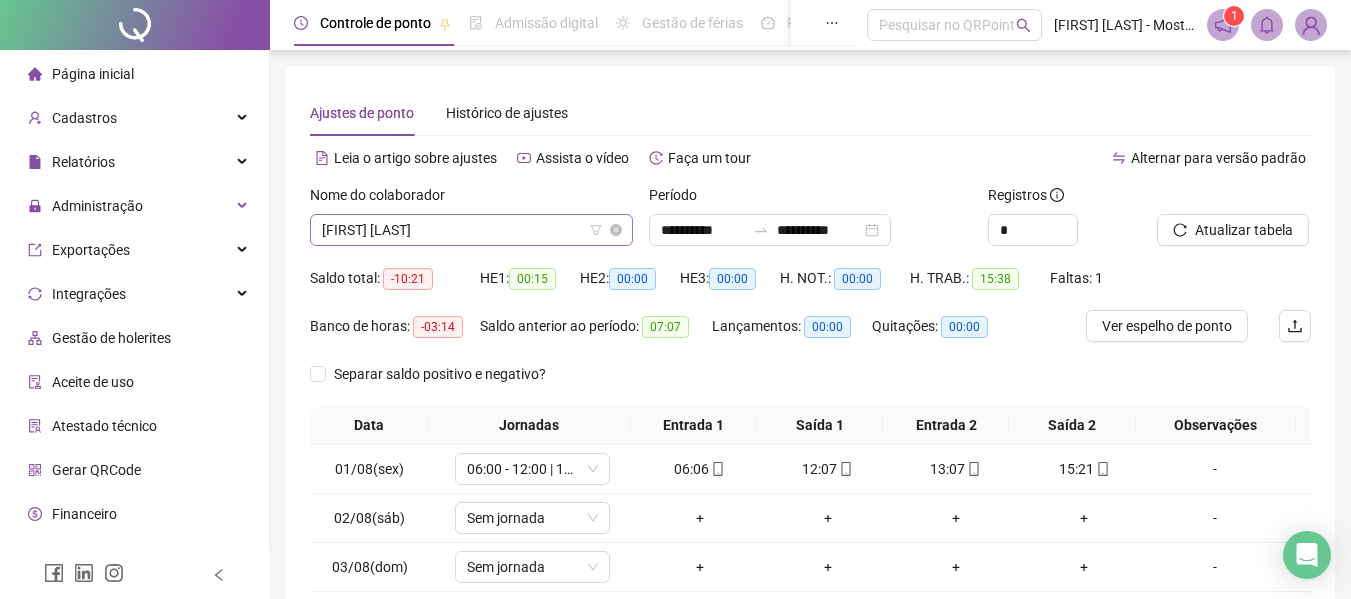 click on "[FIRST] [LAST]" at bounding box center [471, 230] 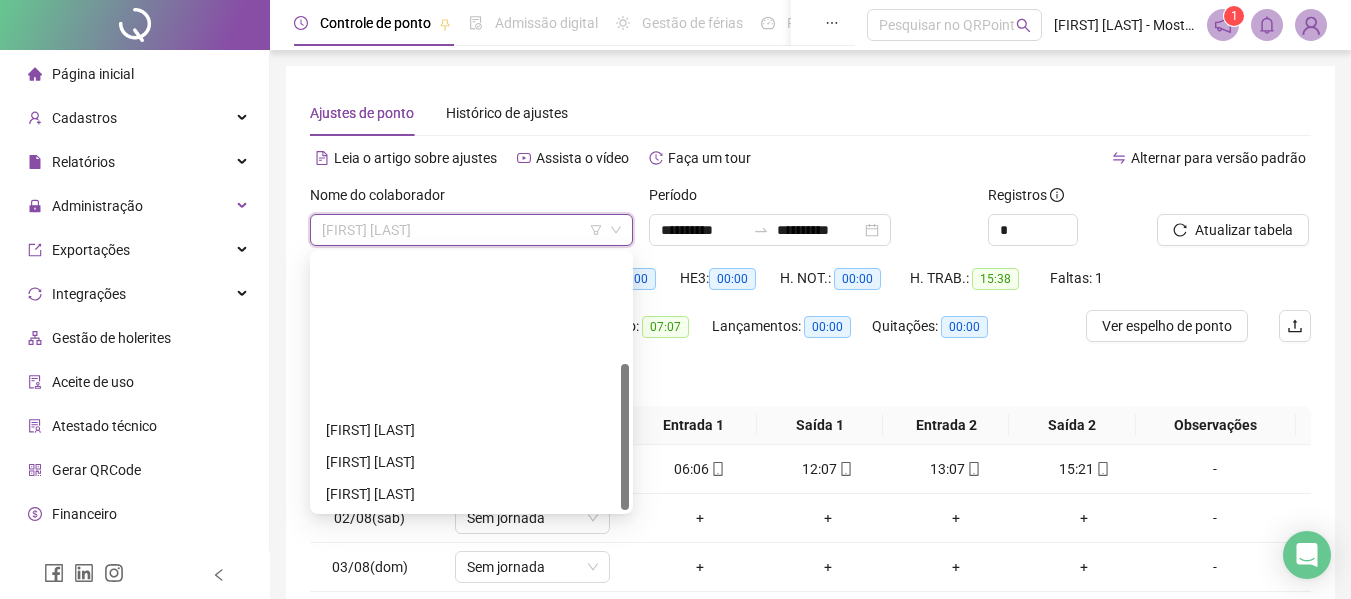 scroll, scrollTop: 192, scrollLeft: 0, axis: vertical 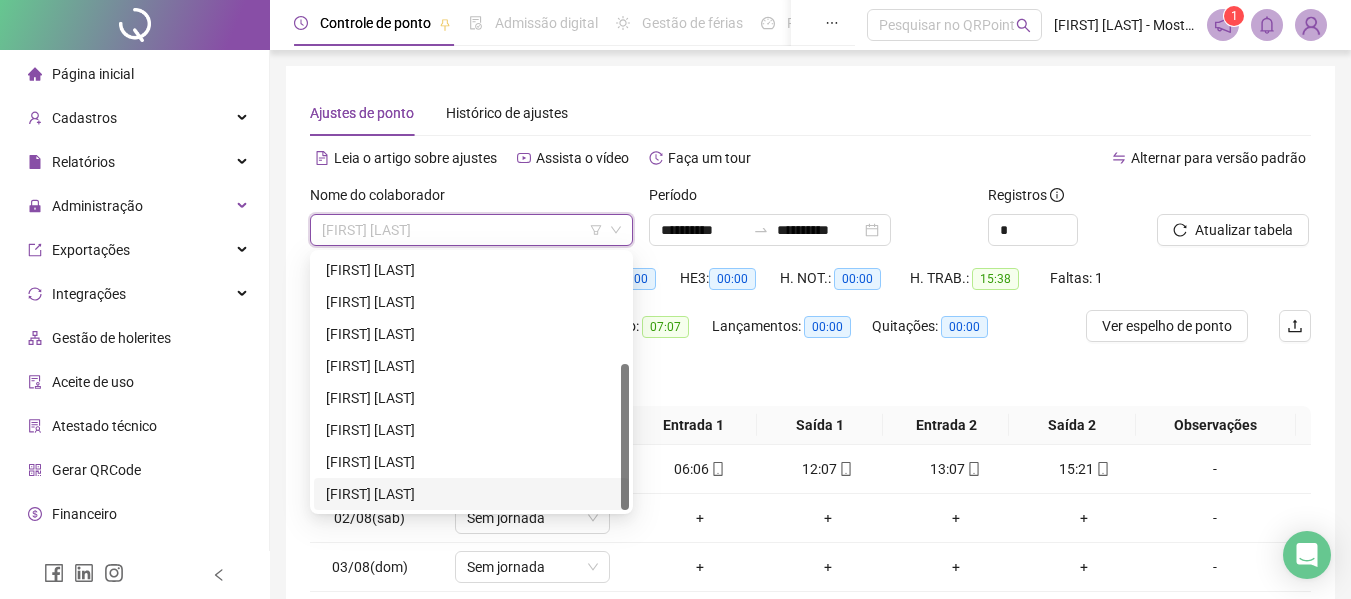 click on "[FIRST] [LAST]" at bounding box center (471, 494) 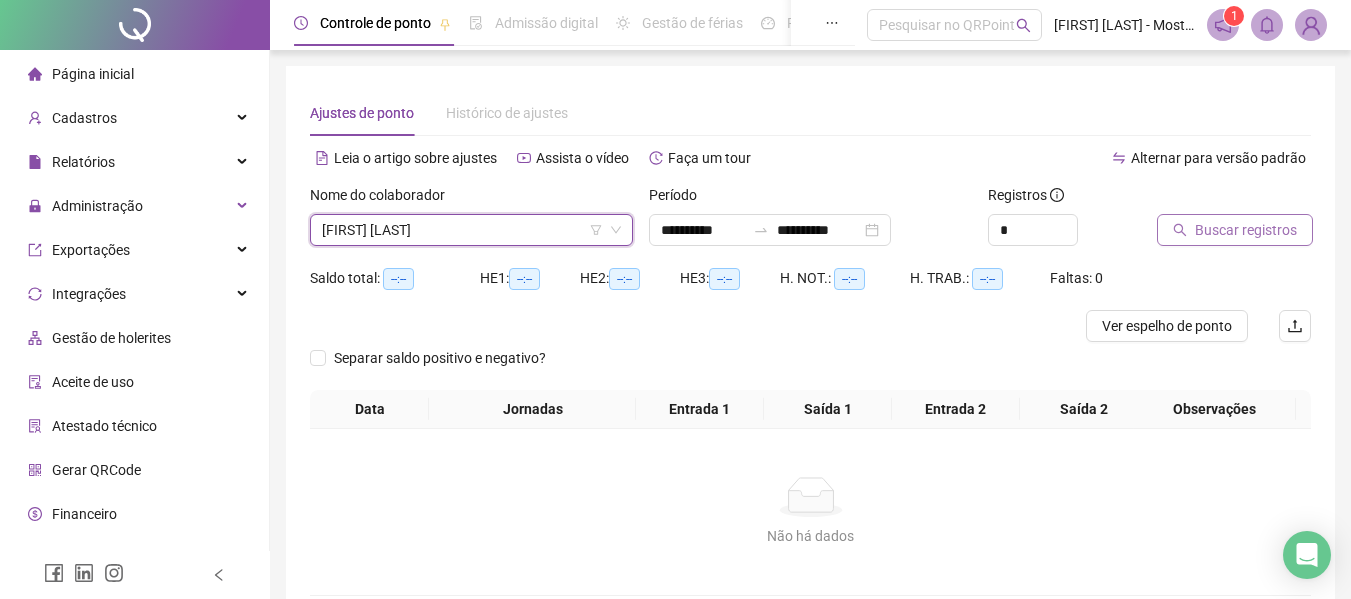 click on "Buscar registros" at bounding box center (1246, 230) 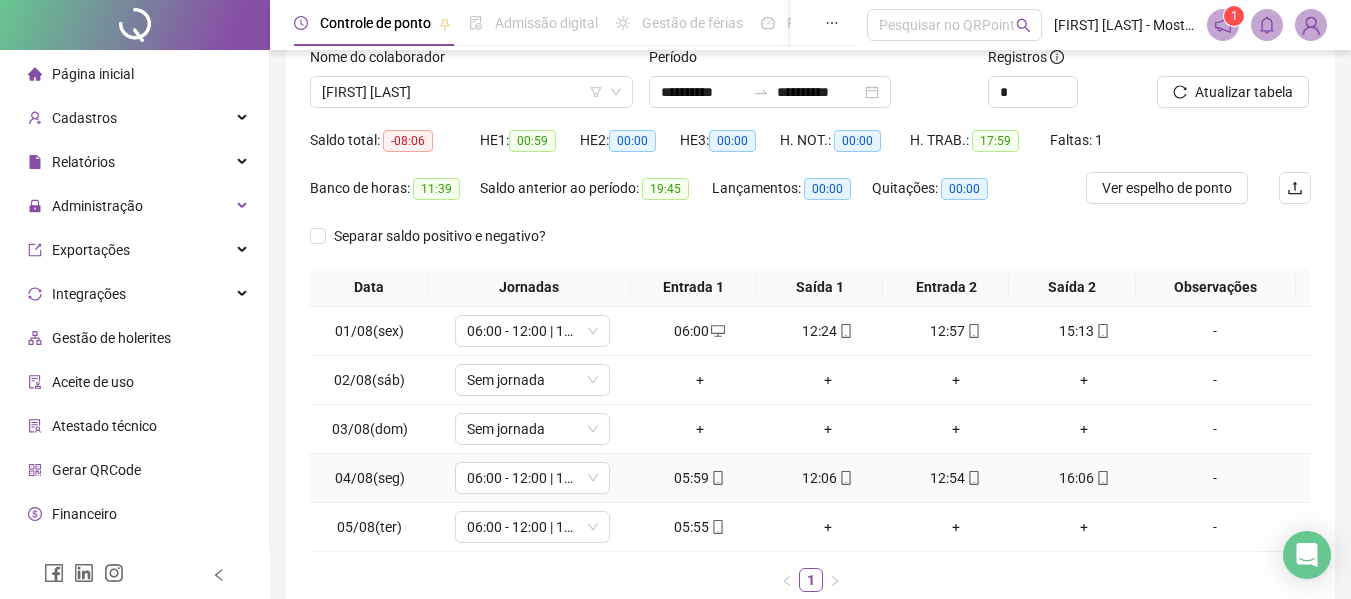 scroll, scrollTop: 0, scrollLeft: 0, axis: both 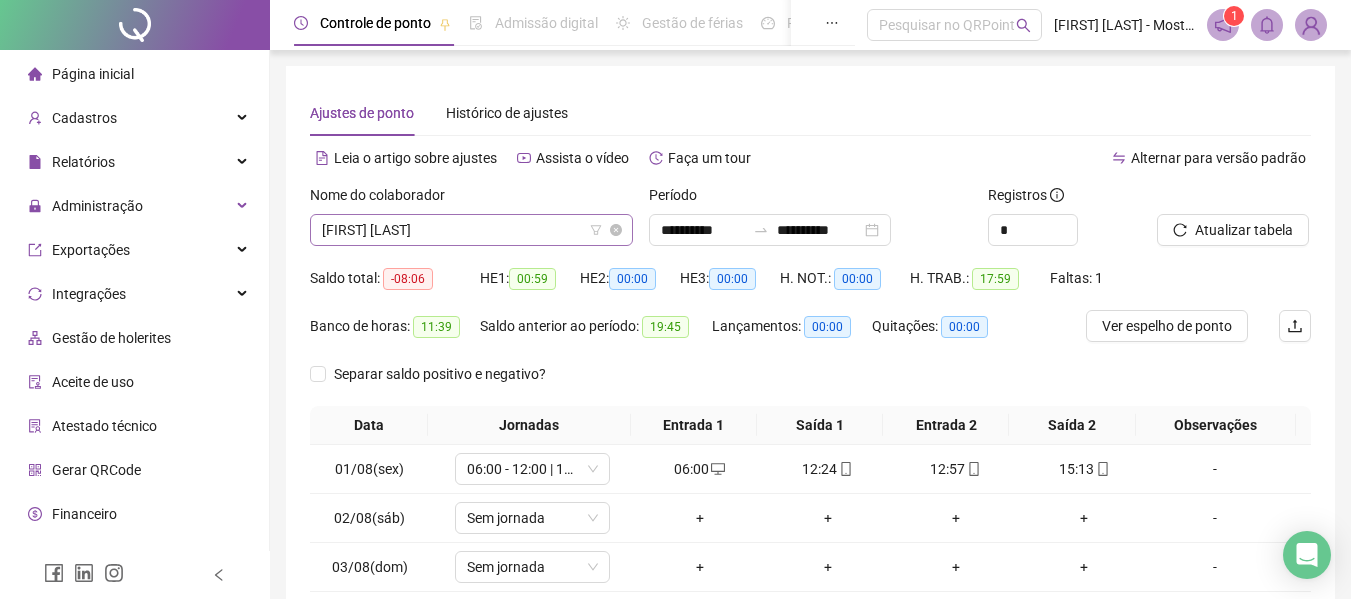 click on "[FIRST] [LAST]" at bounding box center [471, 230] 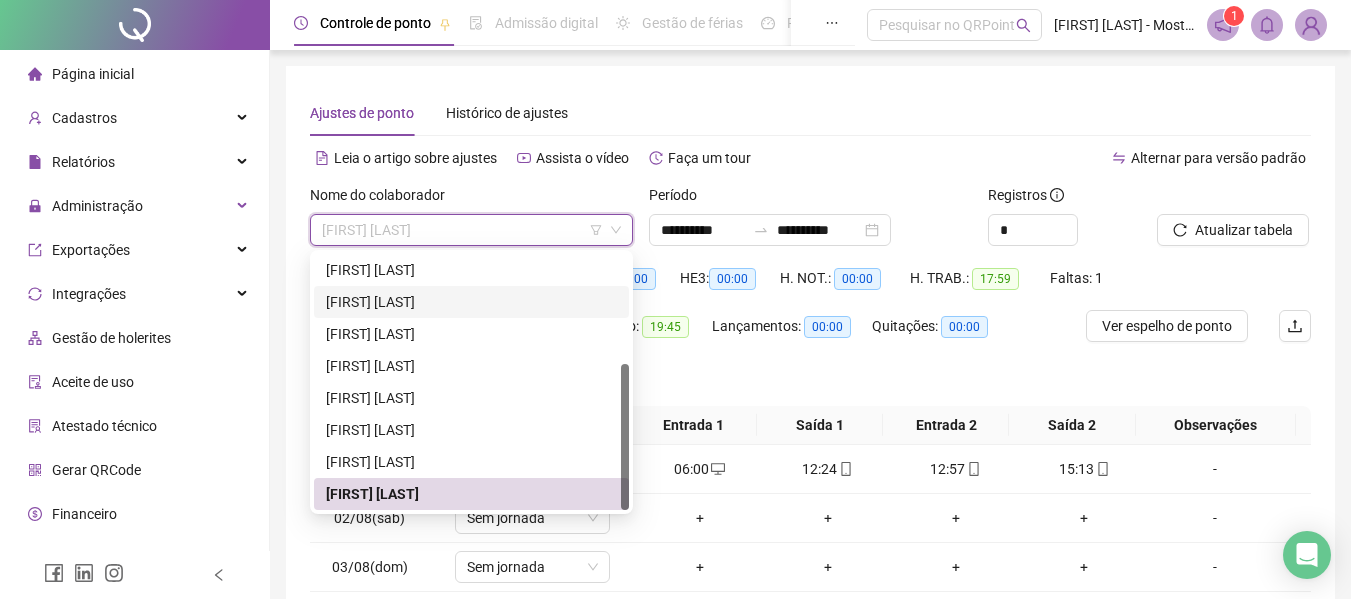 scroll, scrollTop: 0, scrollLeft: 0, axis: both 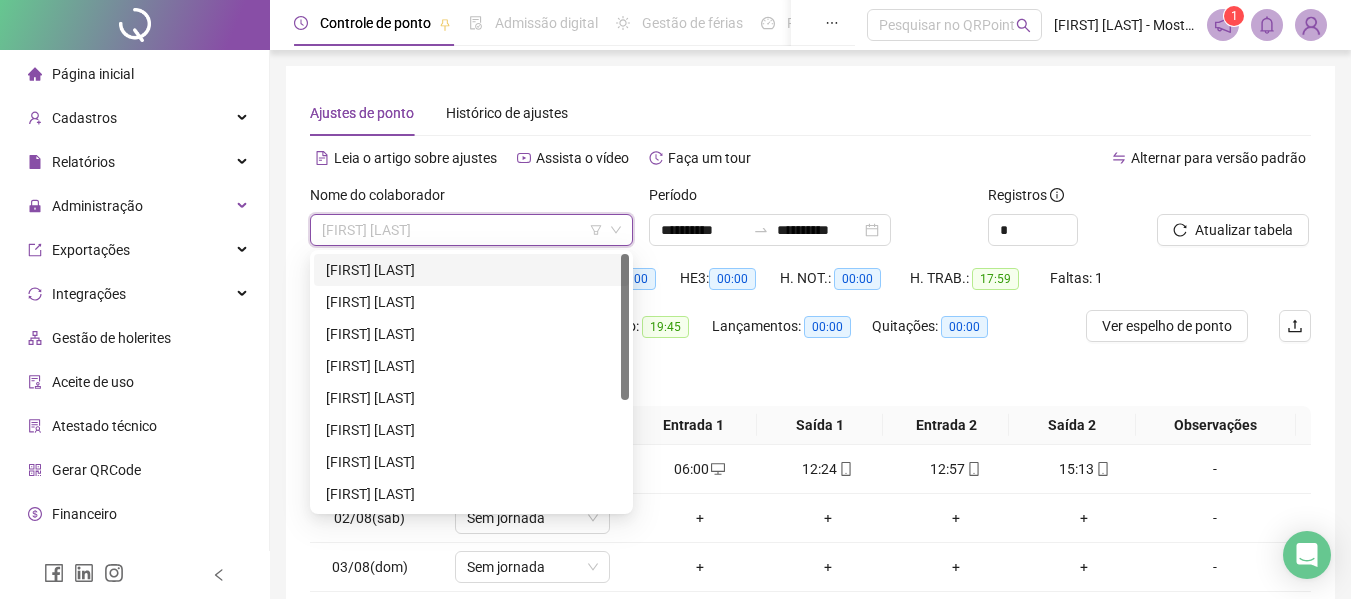 click on "[FIRST] [LAST]" at bounding box center [471, 270] 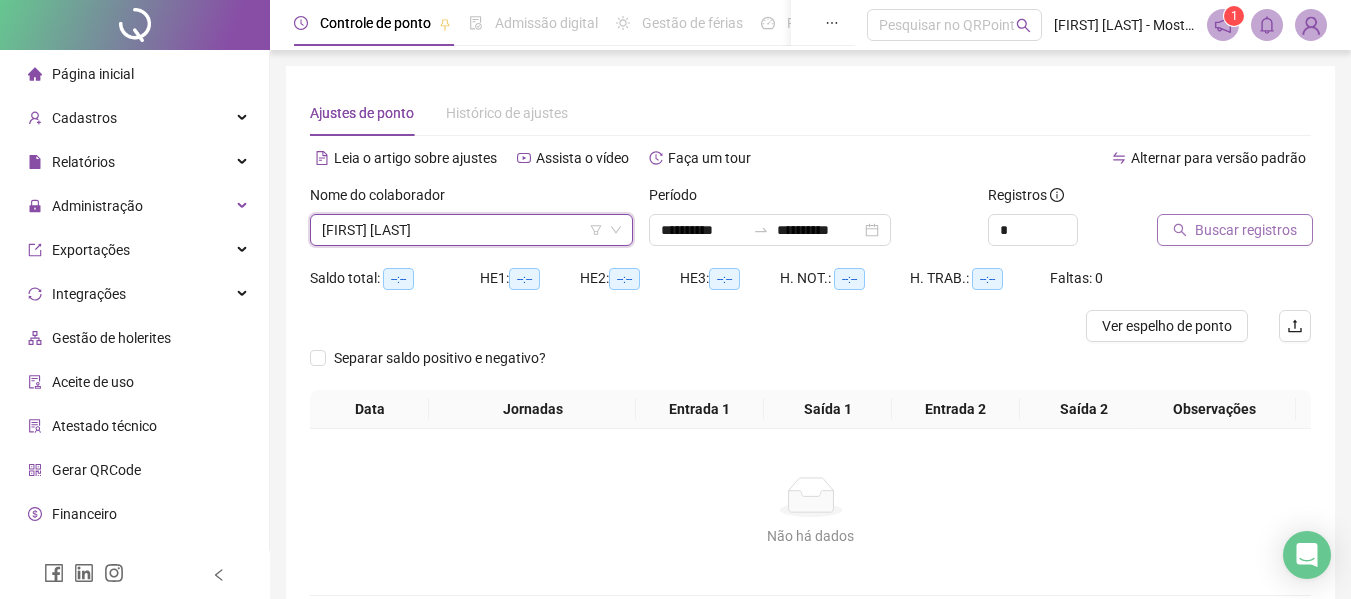 click on "Buscar registros" at bounding box center [1246, 230] 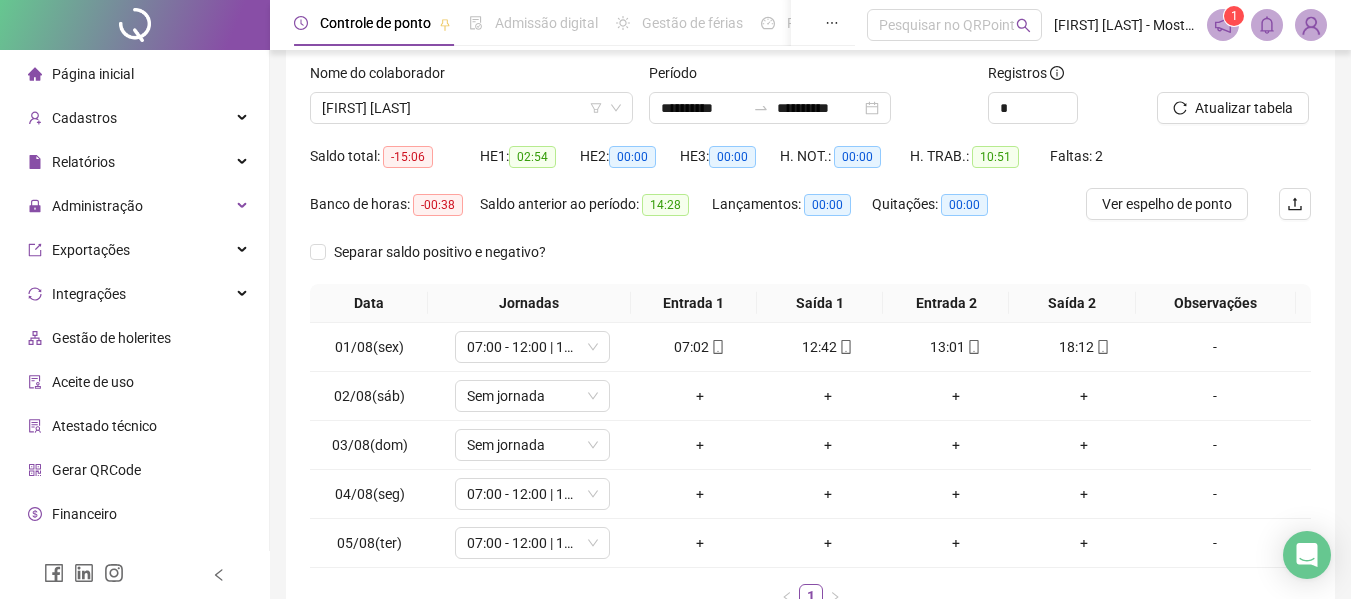 scroll, scrollTop: 0, scrollLeft: 0, axis: both 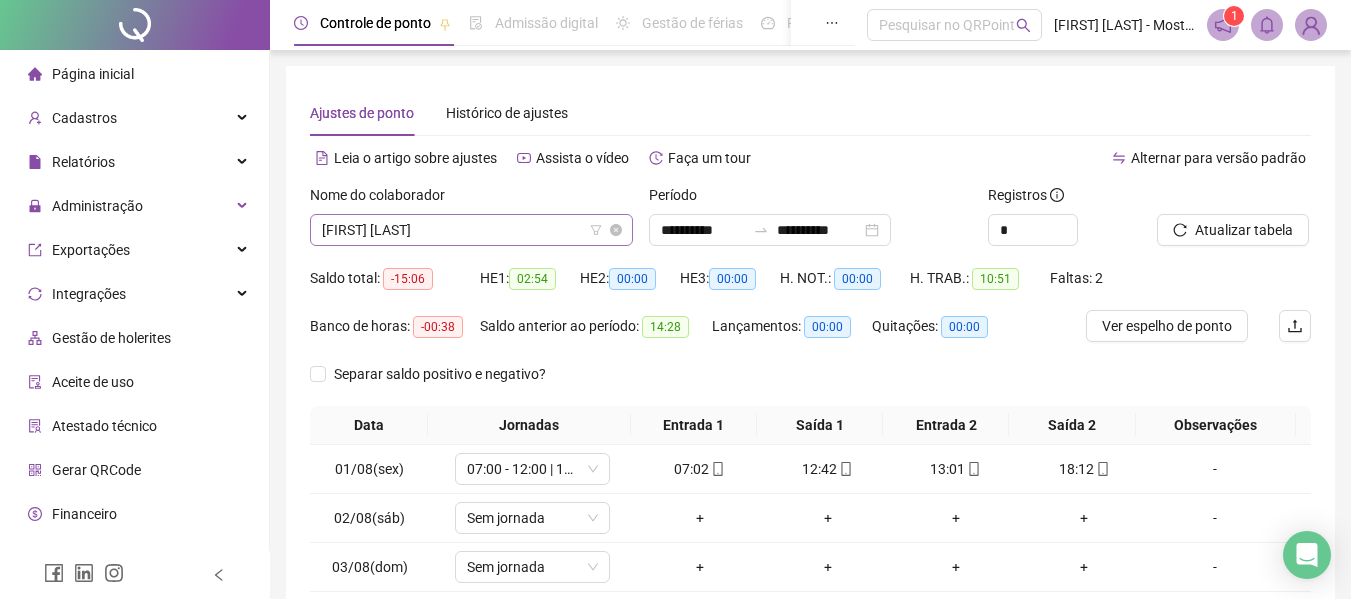 click on "[FIRST] [LAST]" at bounding box center [471, 230] 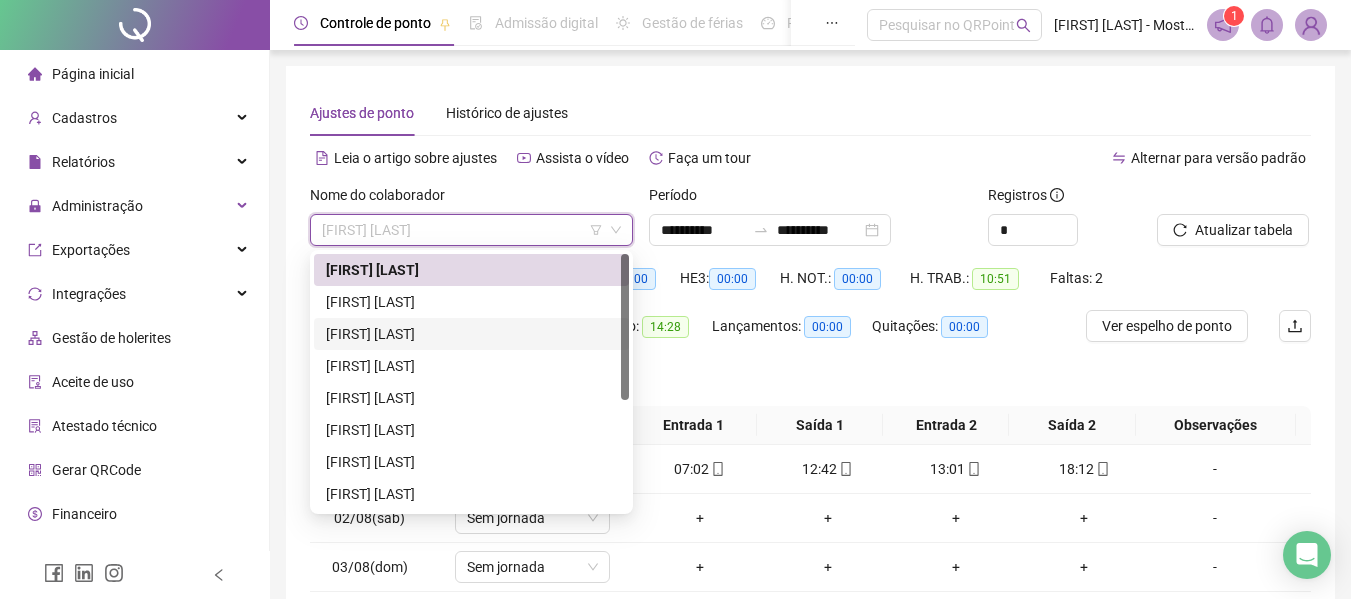click on "[FIRST] [LAST]" at bounding box center [471, 334] 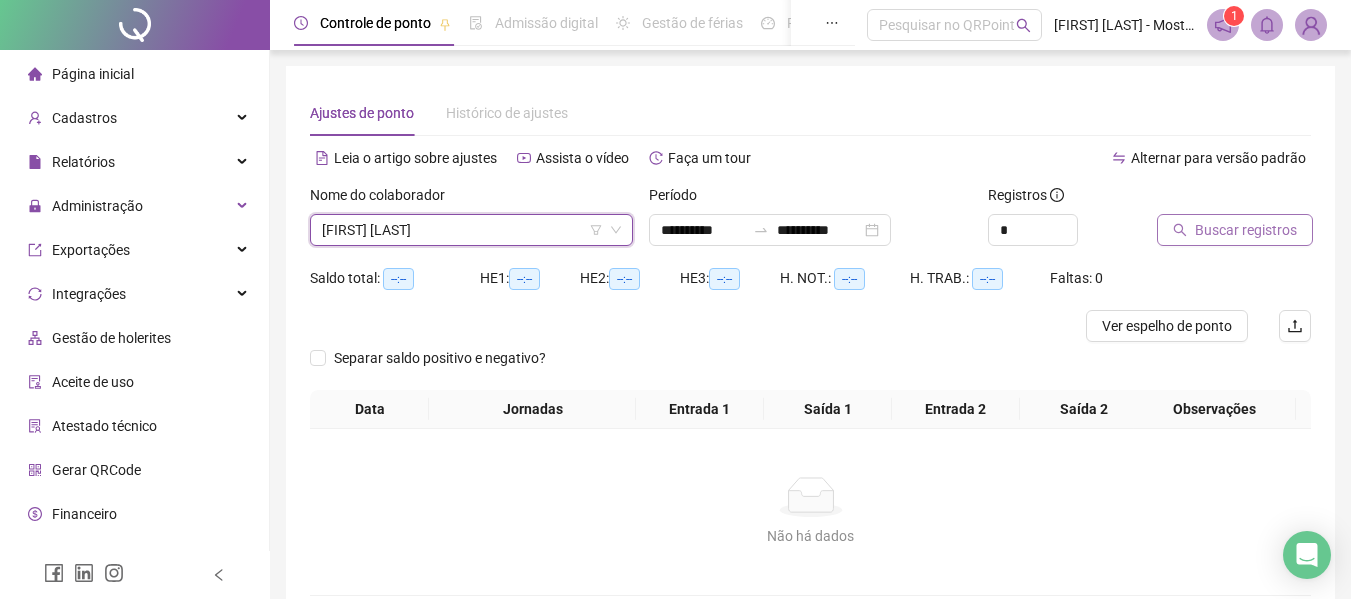 click on "Buscar registros" at bounding box center (1246, 230) 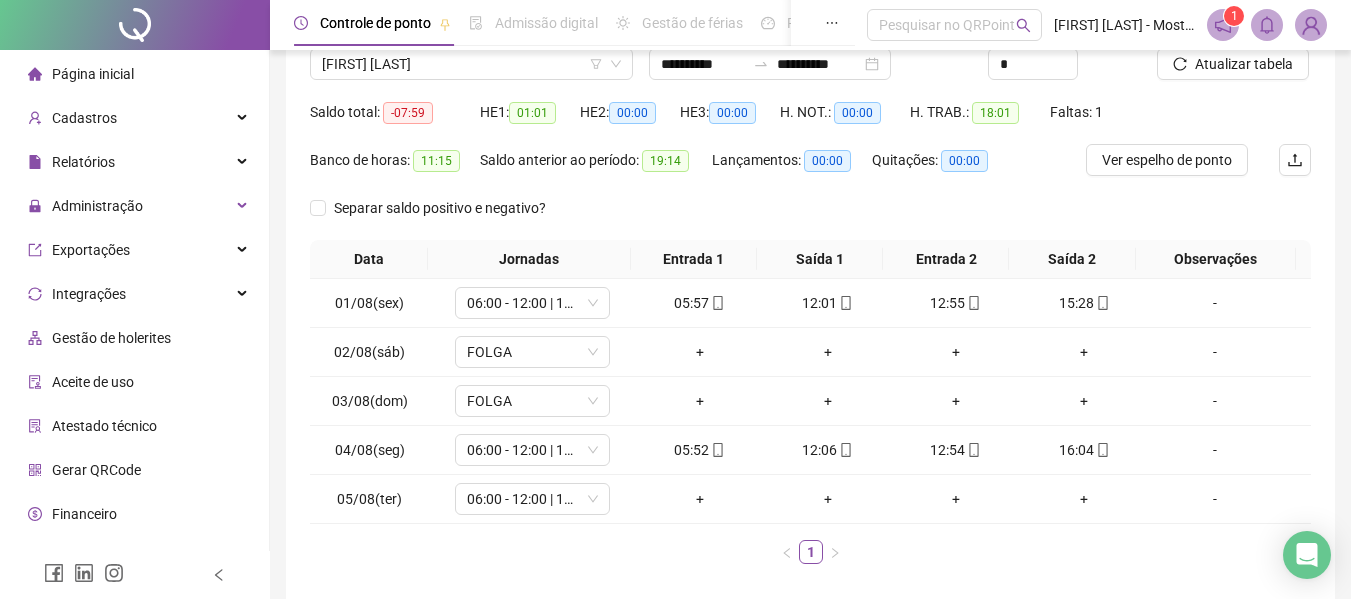 scroll, scrollTop: 257, scrollLeft: 0, axis: vertical 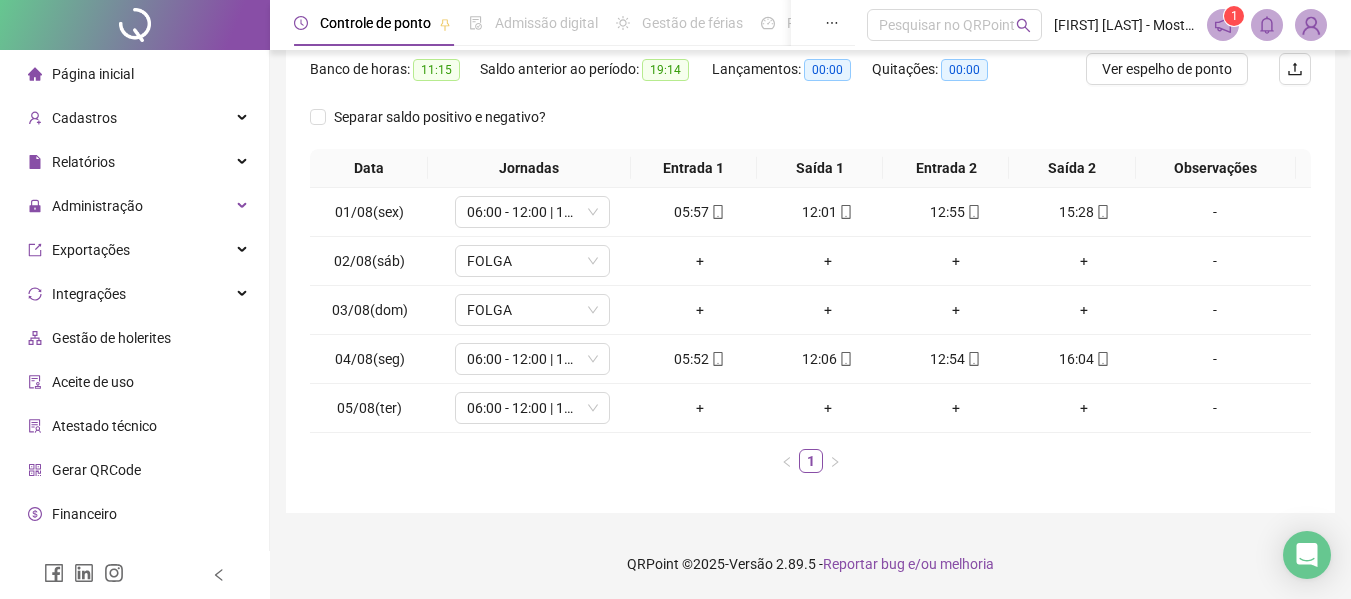 click on "Gestão de holerites" at bounding box center (111, 338) 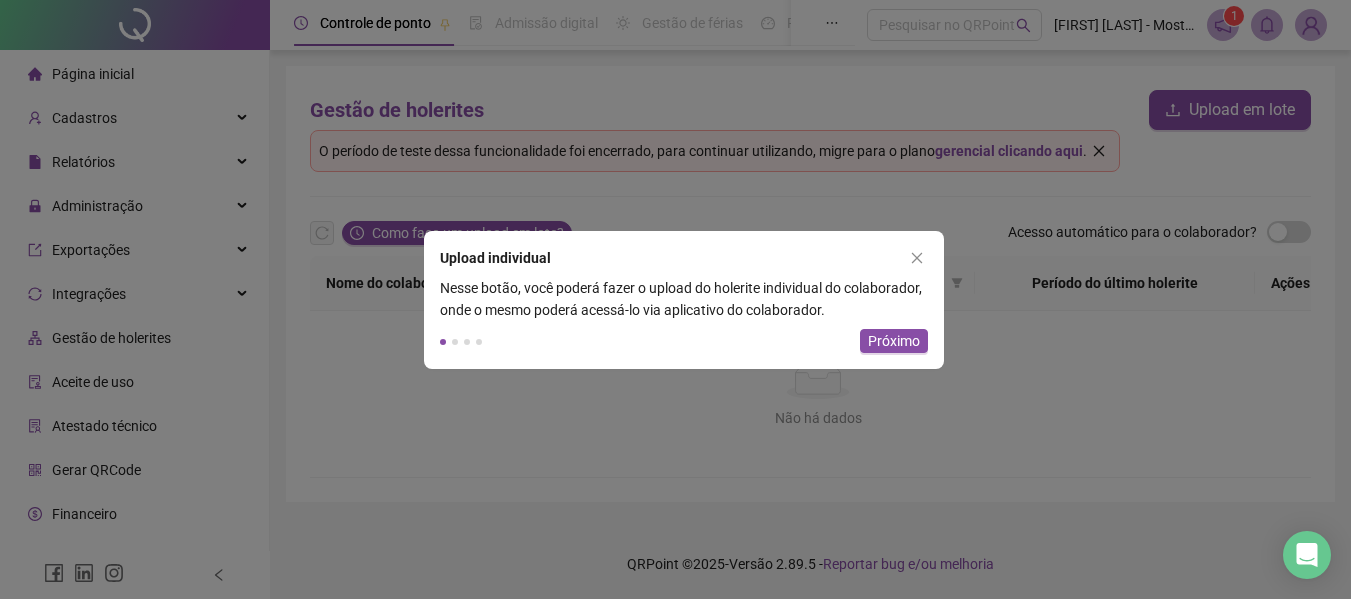 scroll, scrollTop: 0, scrollLeft: 0, axis: both 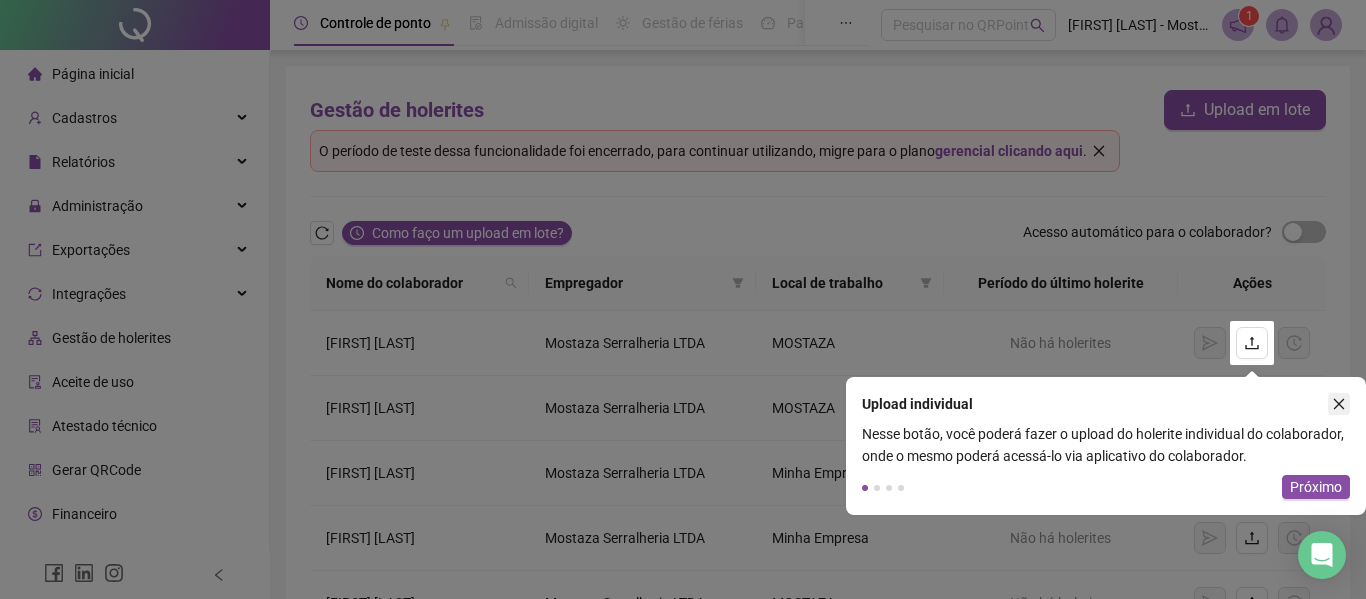 click 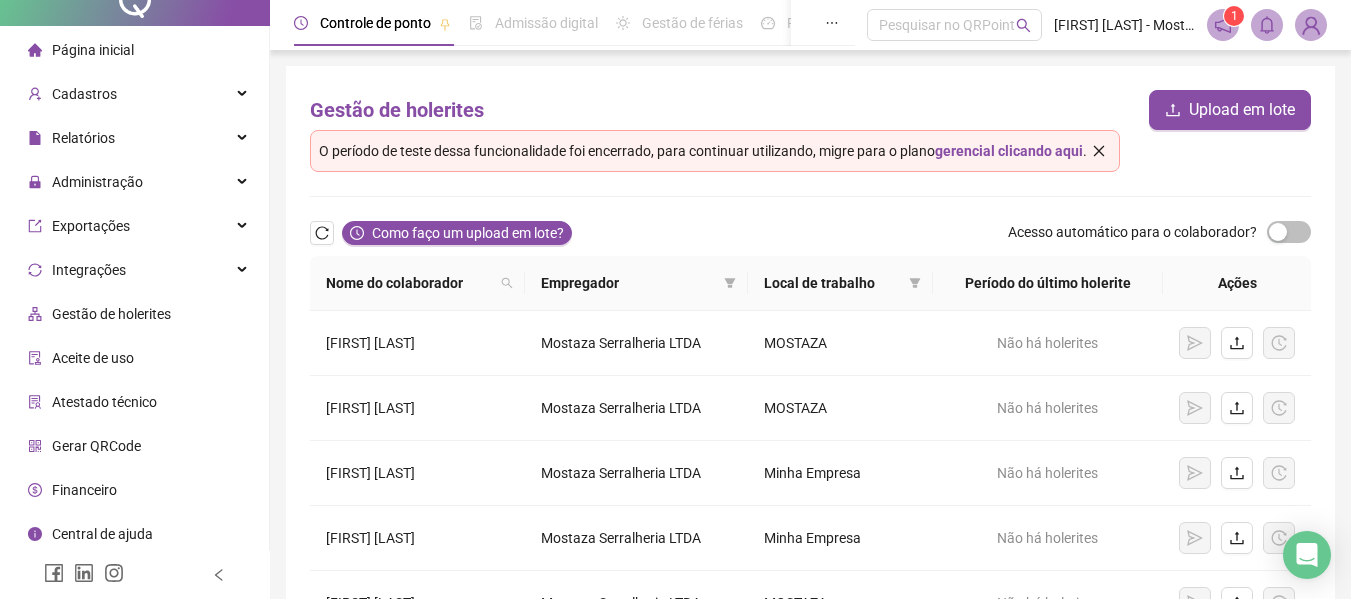 scroll, scrollTop: 27, scrollLeft: 0, axis: vertical 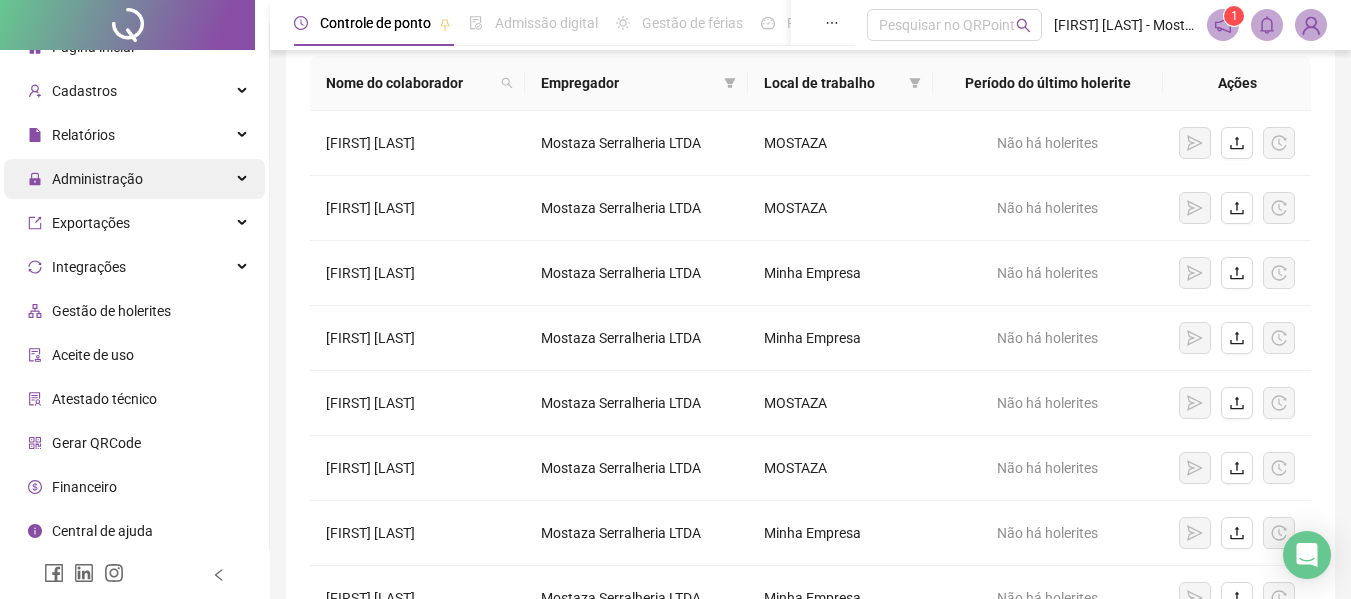click on "Administração" at bounding box center (97, 179) 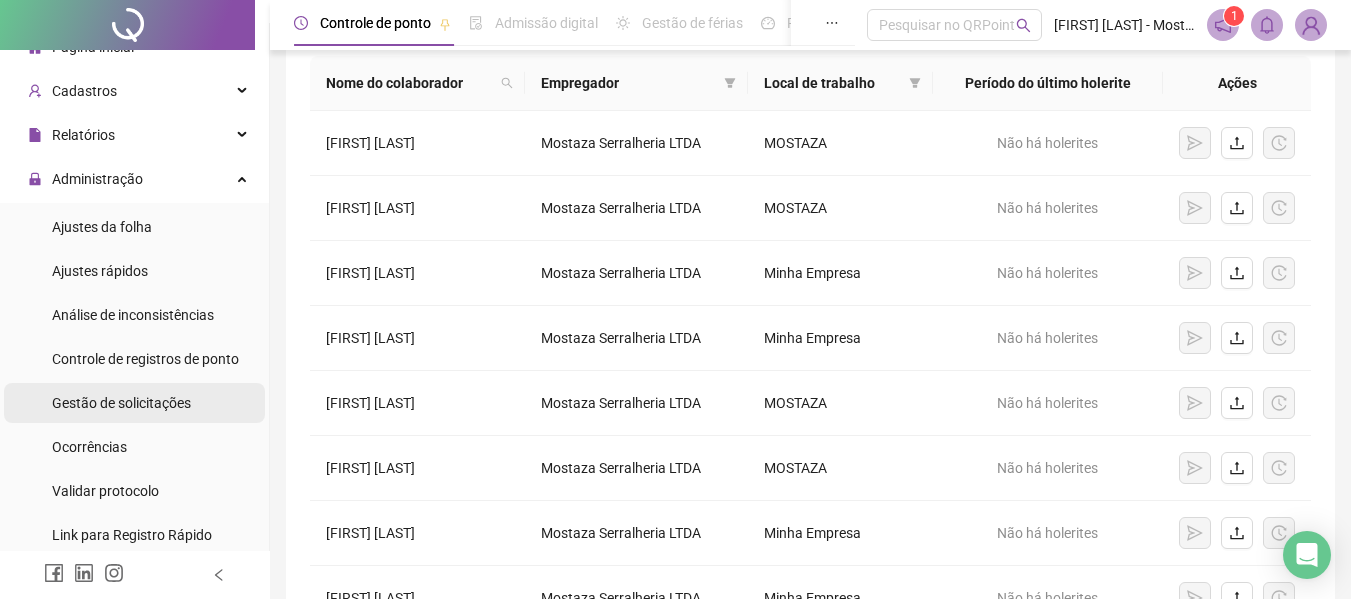 click on "Gestão de solicitações" at bounding box center (121, 403) 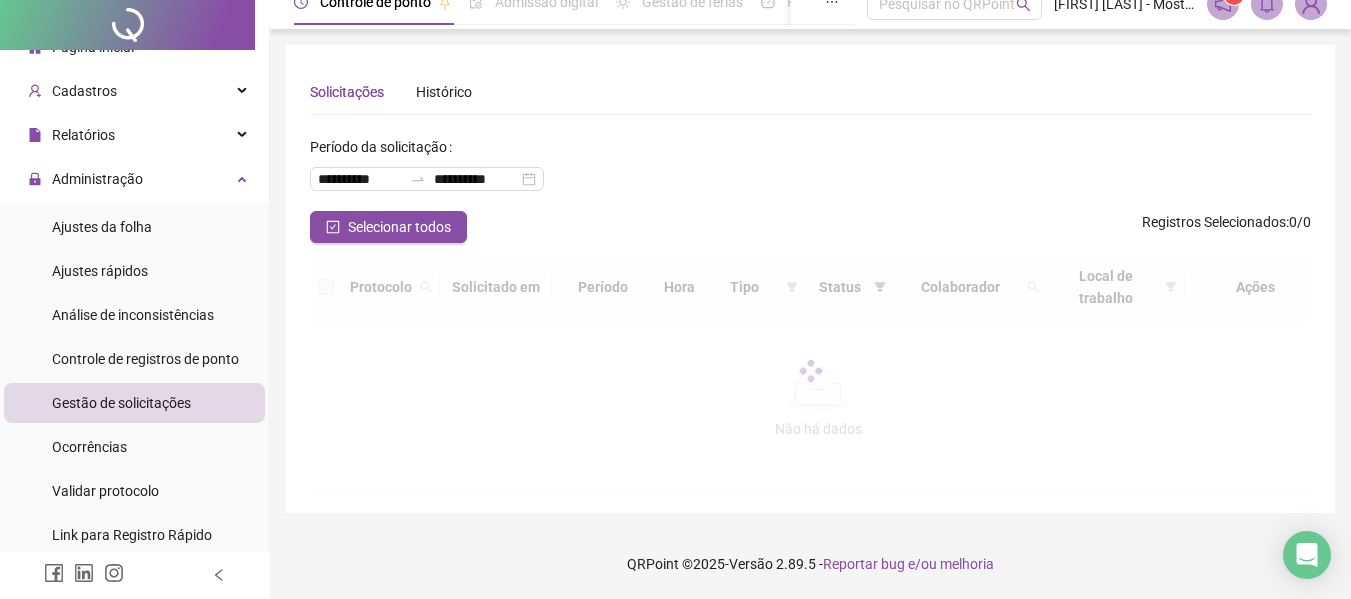 scroll, scrollTop: 0, scrollLeft: 0, axis: both 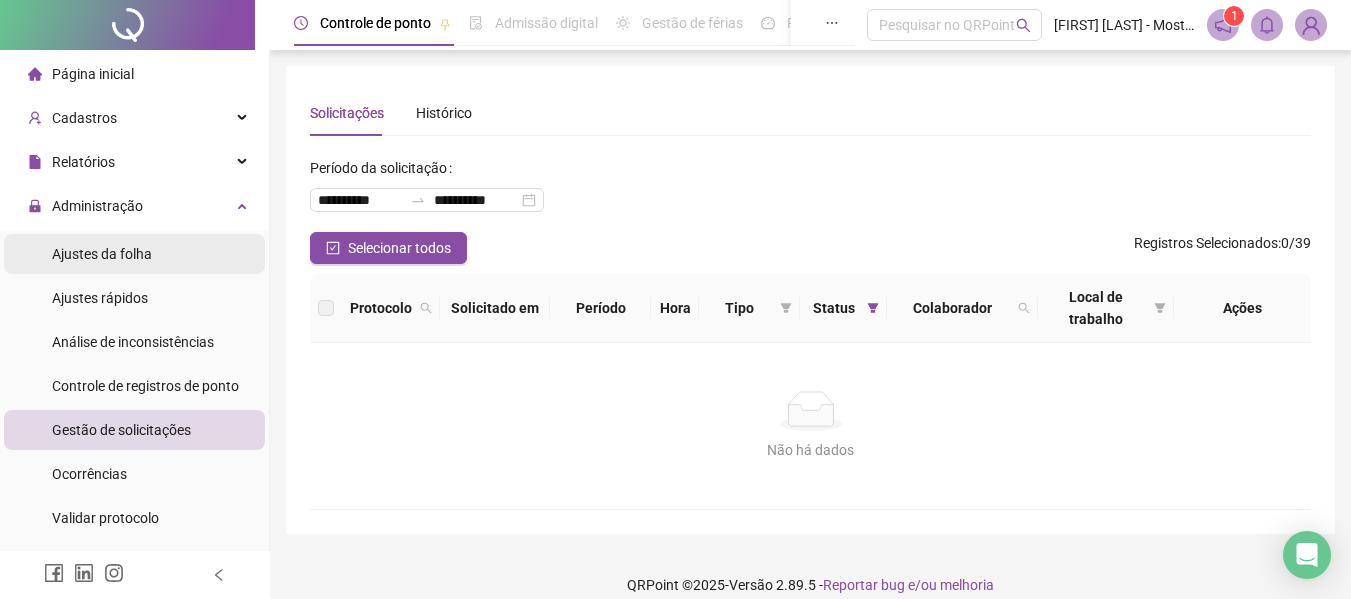 click on "Ajustes da folha" at bounding box center (102, 254) 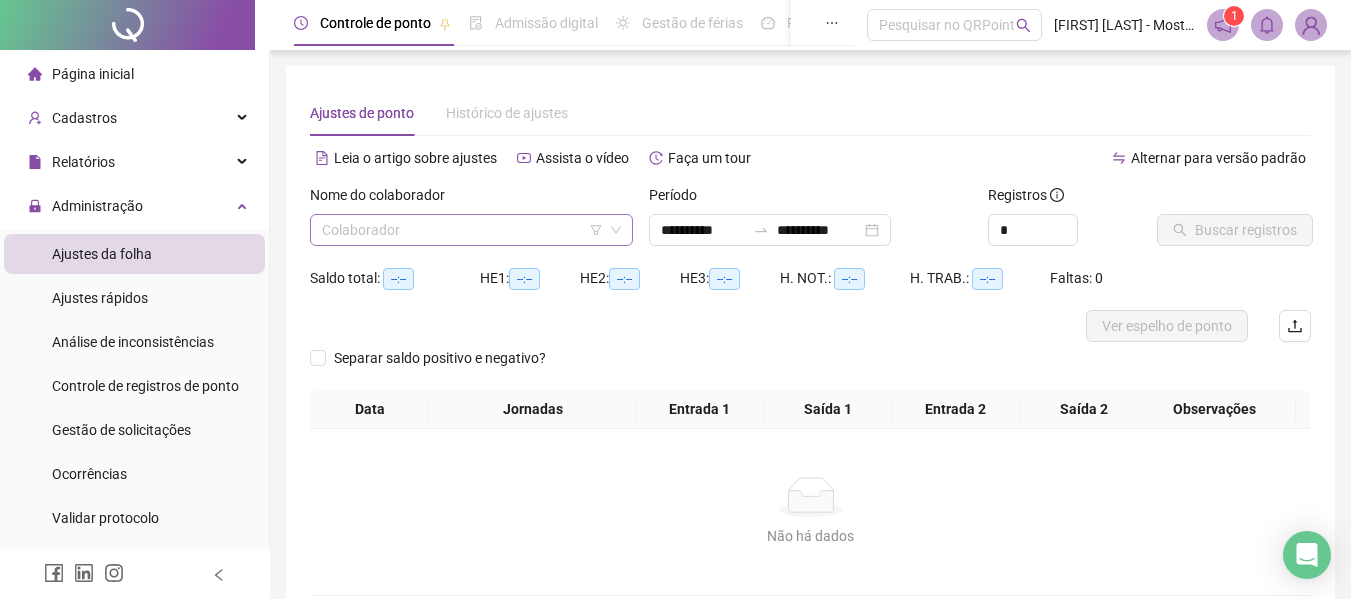 click at bounding box center [462, 230] 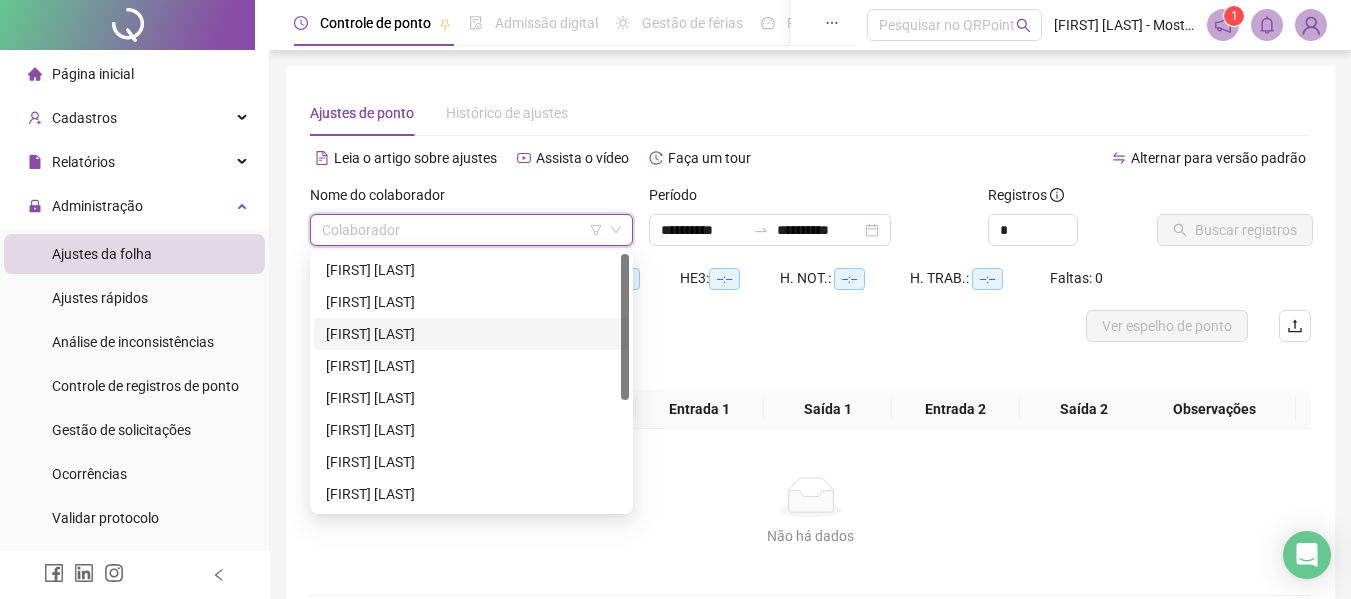 click on "[FIRST] [LAST]" at bounding box center (471, 334) 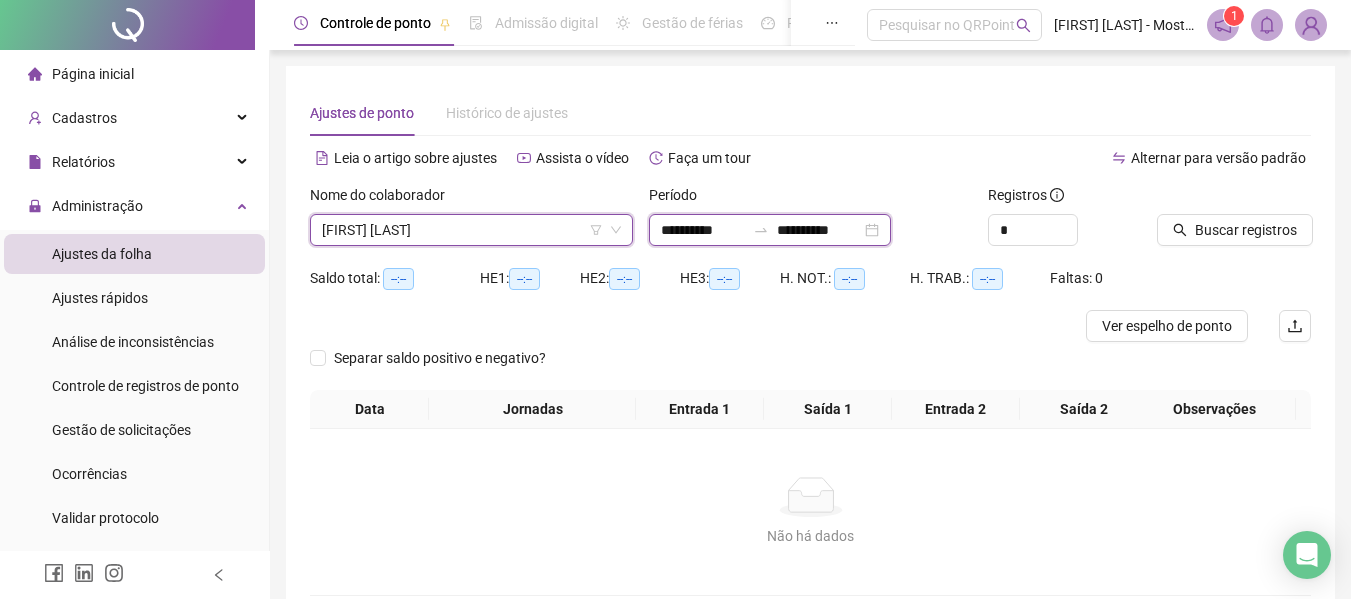 click on "**********" at bounding box center (703, 230) 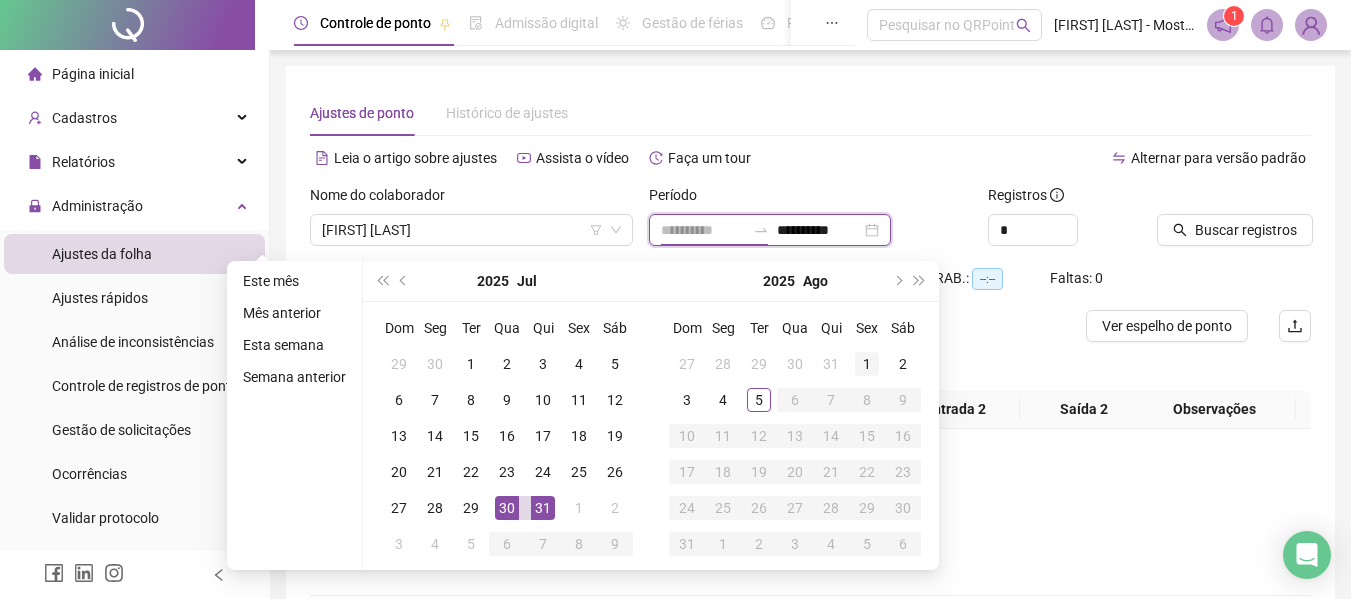 type on "**********" 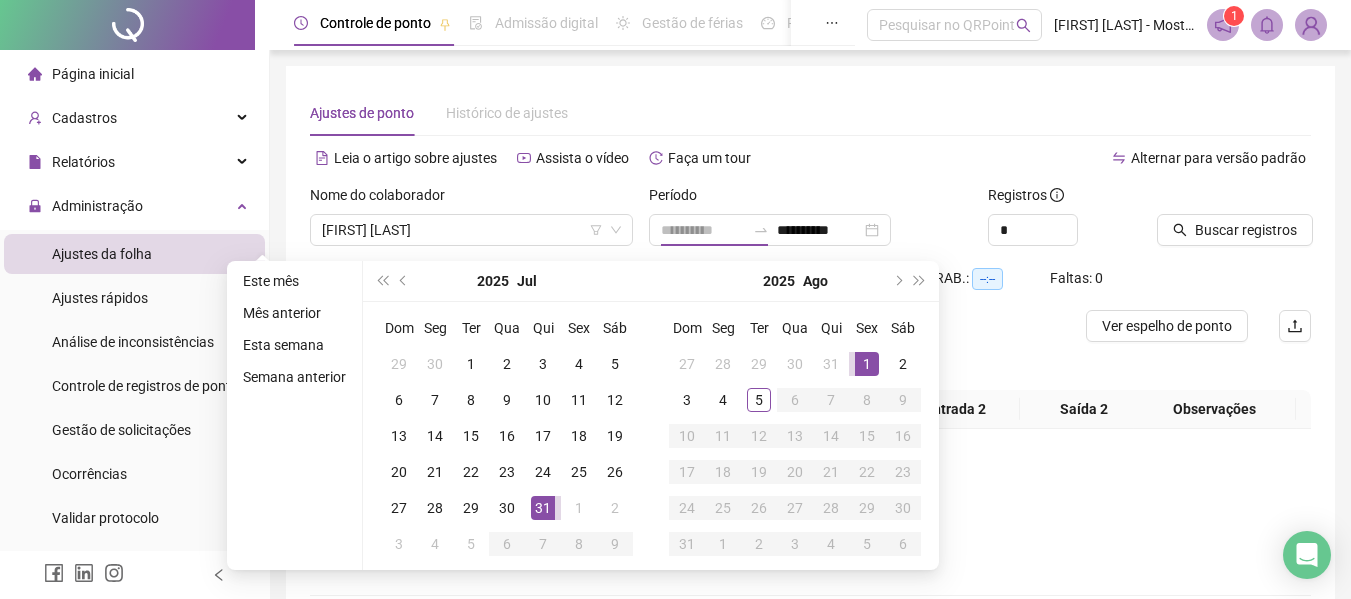 click on "1" at bounding box center (867, 364) 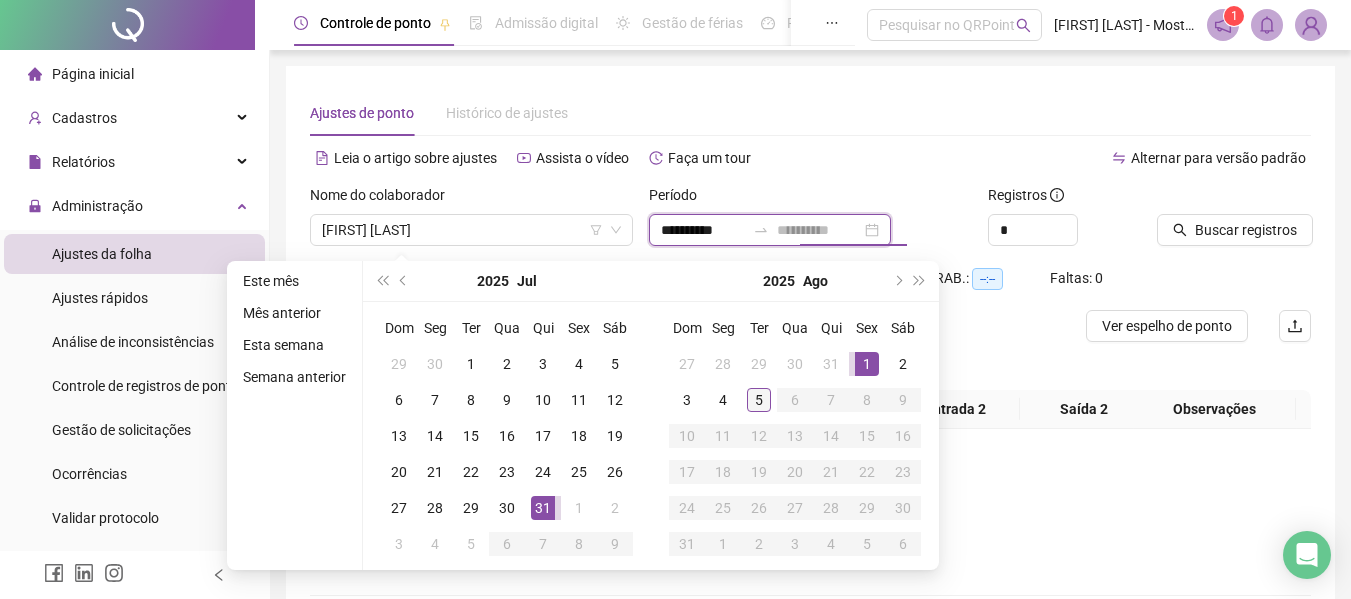 type on "**********" 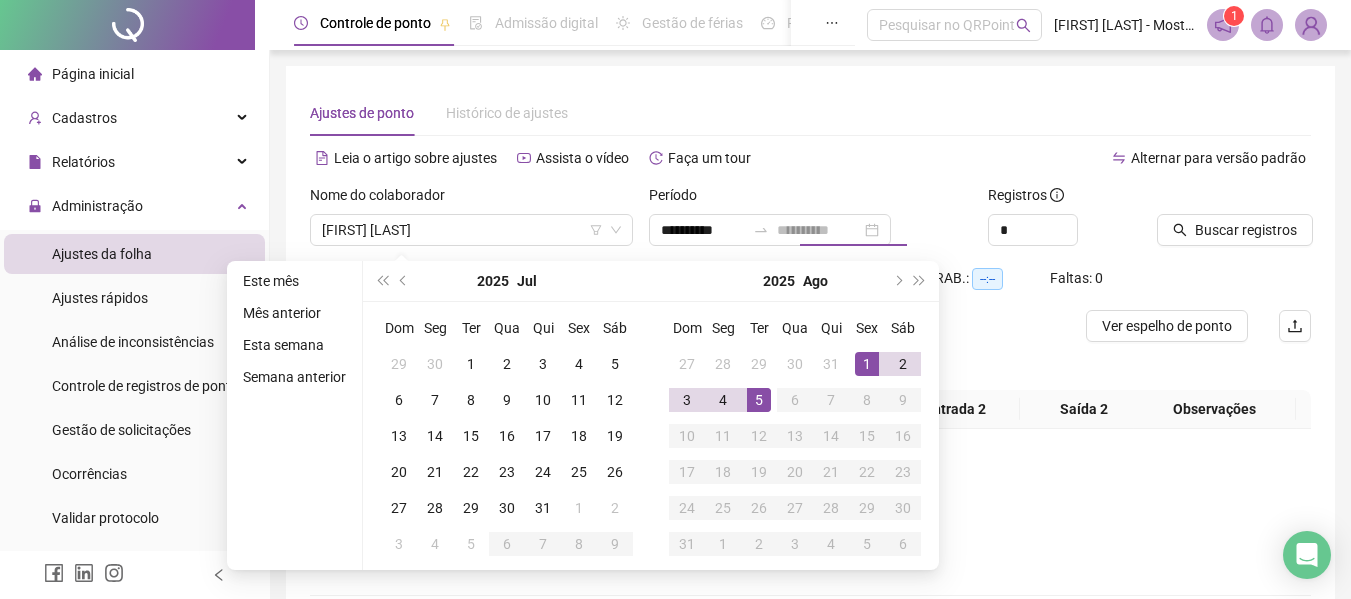 click on "5" at bounding box center (759, 400) 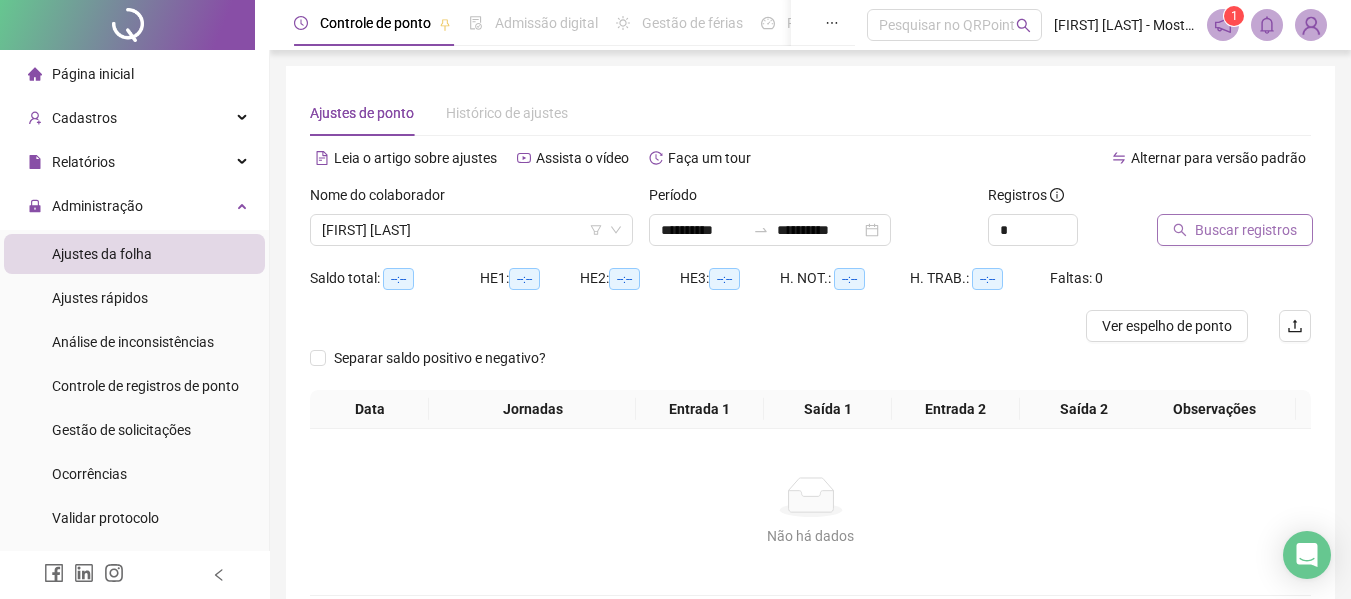 click on "Buscar registros" at bounding box center (1246, 230) 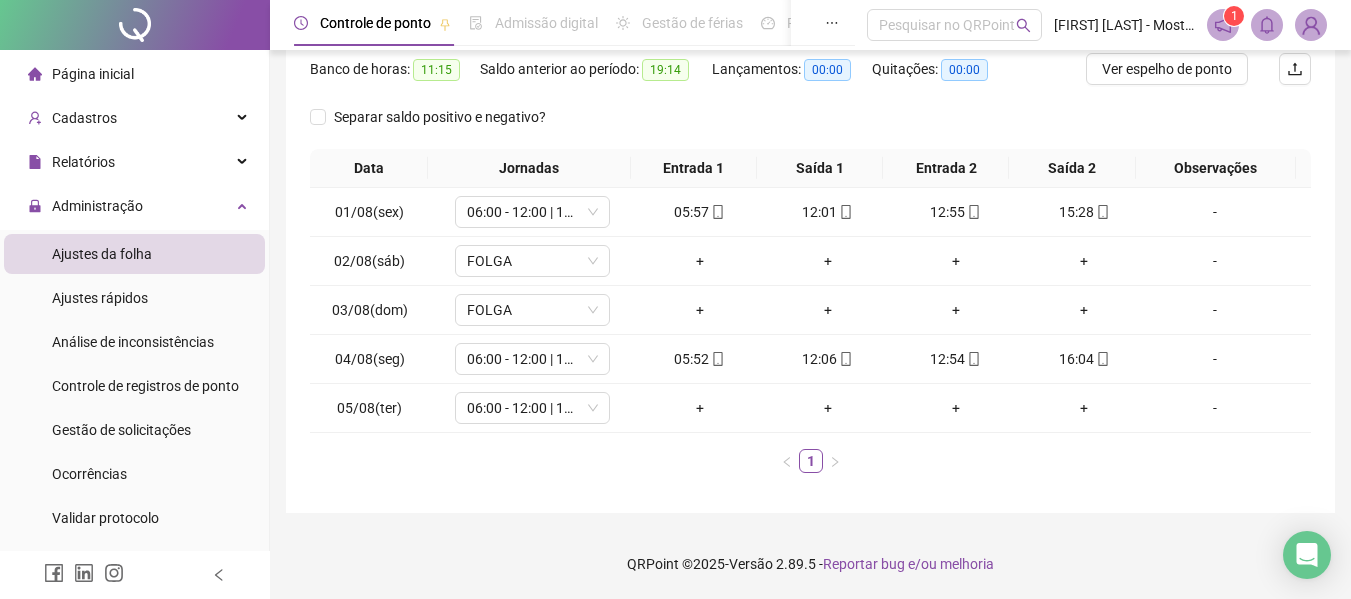scroll, scrollTop: 0, scrollLeft: 0, axis: both 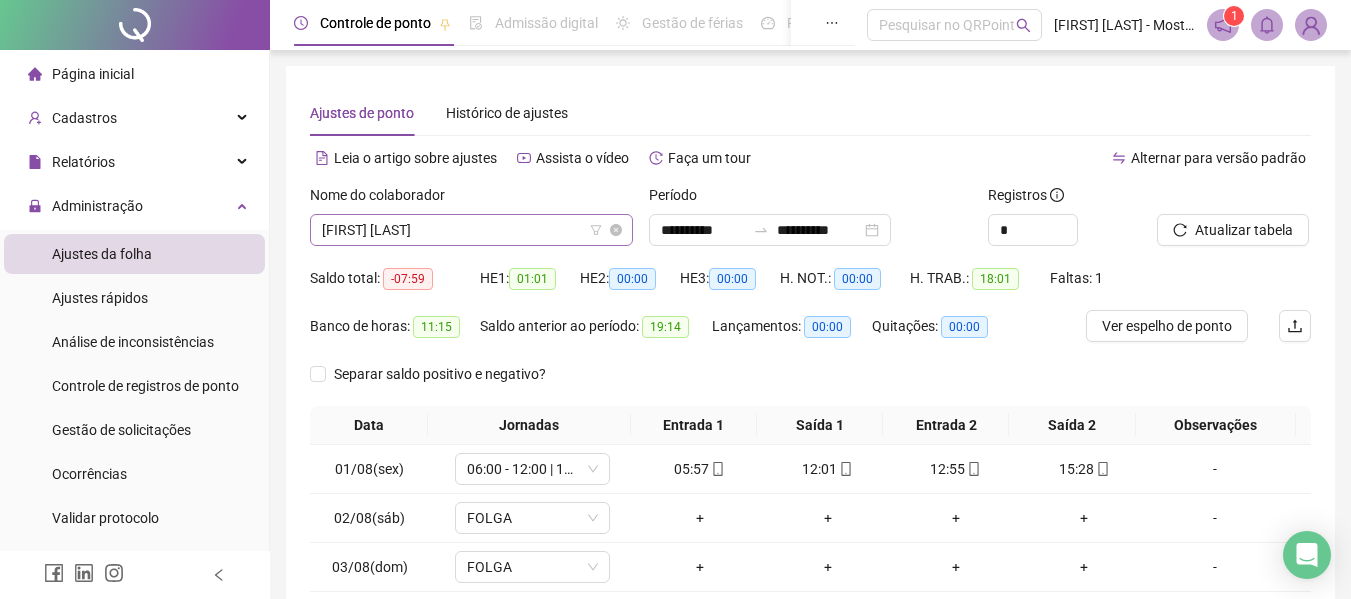 click on "[FIRST] [LAST]" at bounding box center [471, 230] 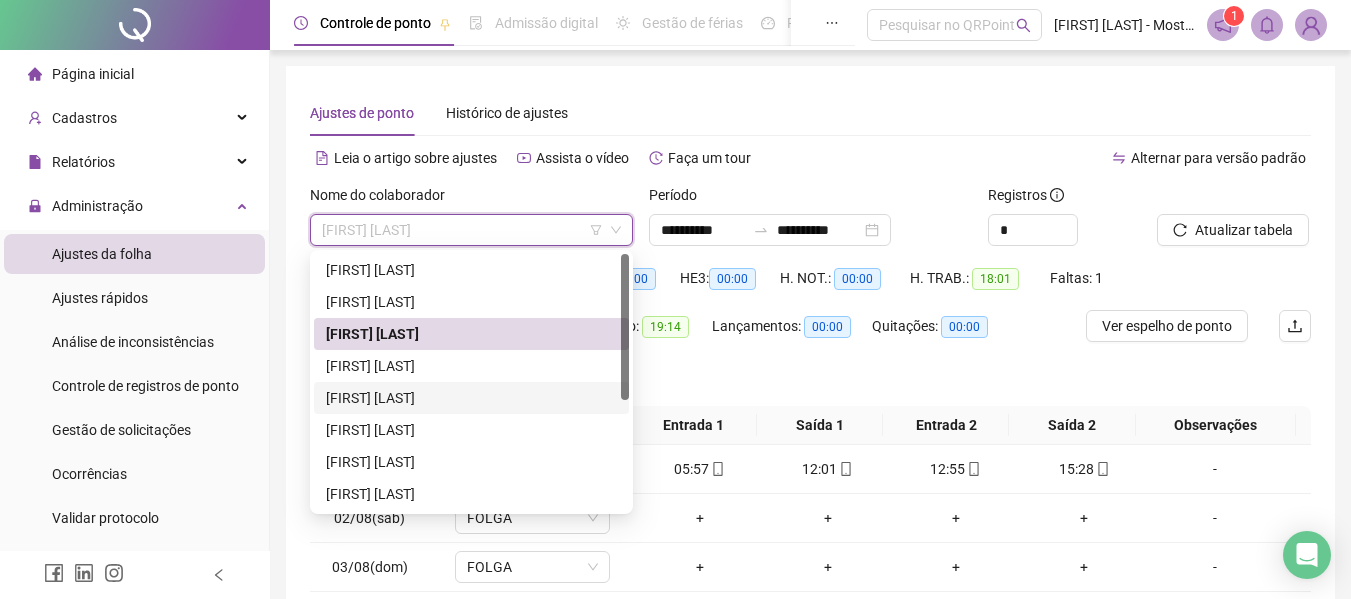 drag, startPoint x: 384, startPoint y: 398, endPoint x: 400, endPoint y: 392, distance: 17.088007 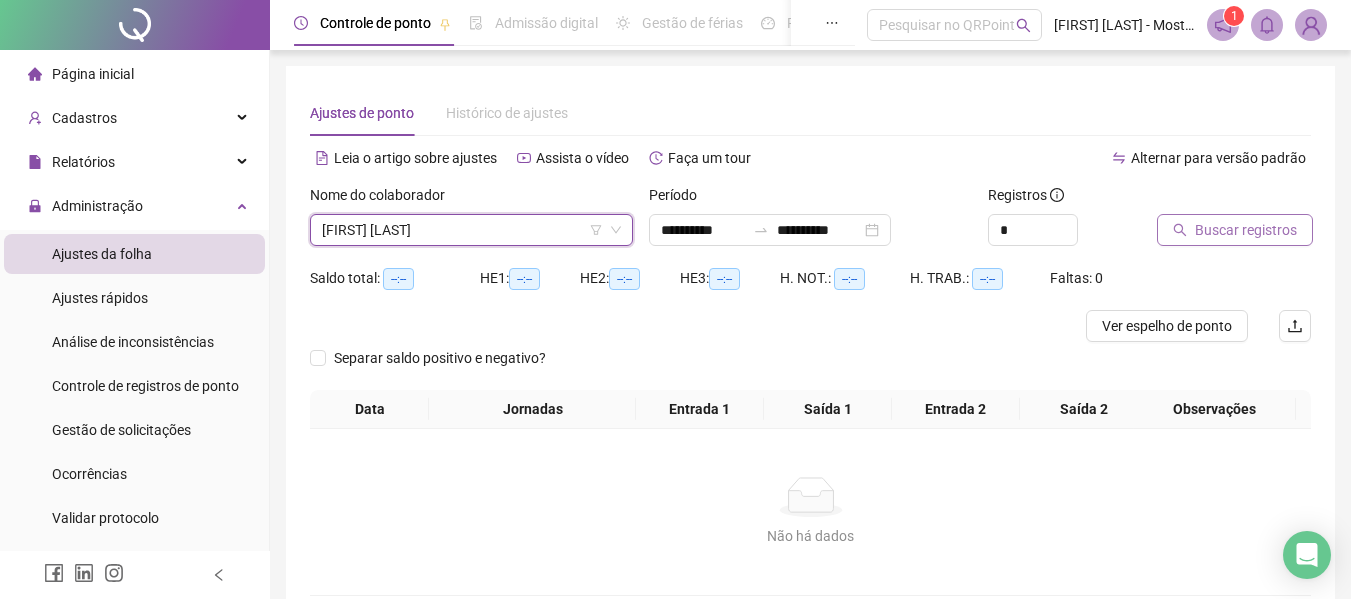 click on "Buscar registros" at bounding box center [1246, 230] 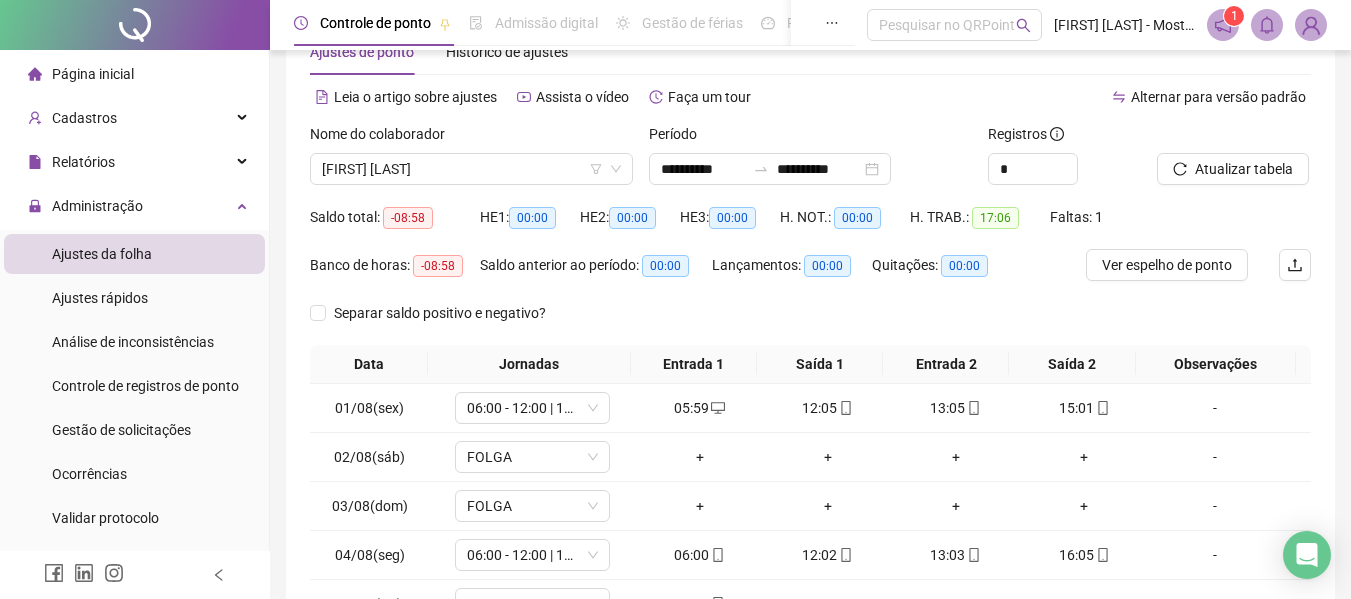 scroll, scrollTop: 57, scrollLeft: 0, axis: vertical 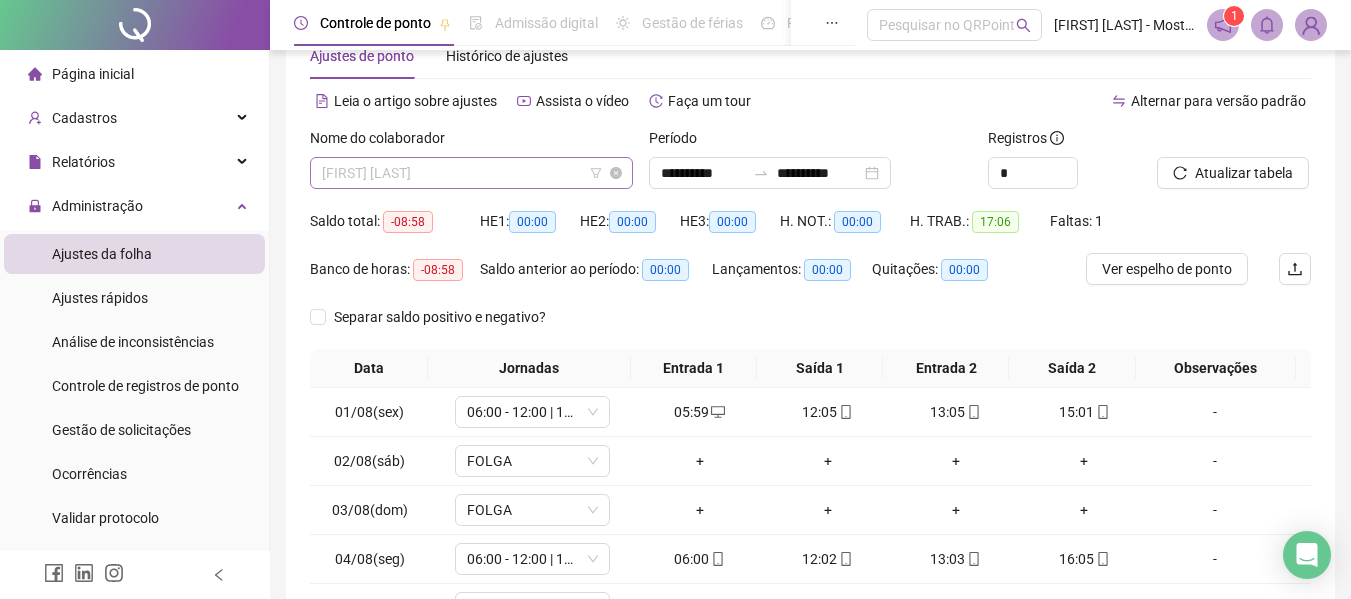 click on "[FIRST] [LAST]" at bounding box center [471, 173] 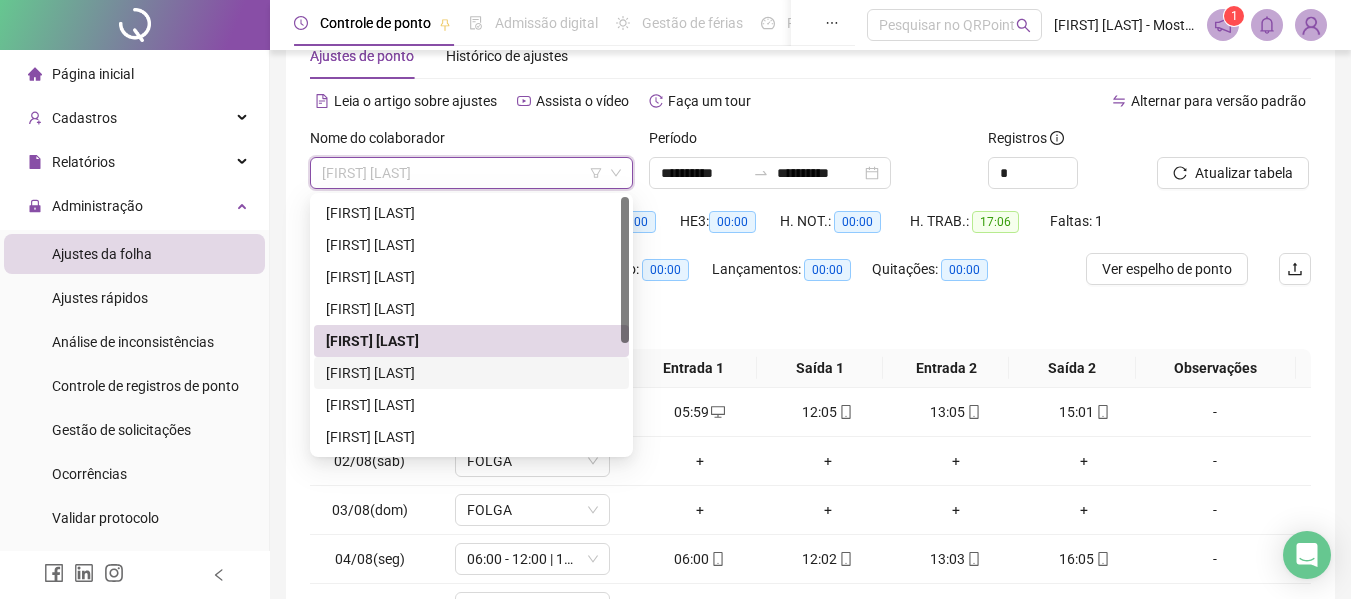 click on "[FIRST] [LAST]" at bounding box center [471, 373] 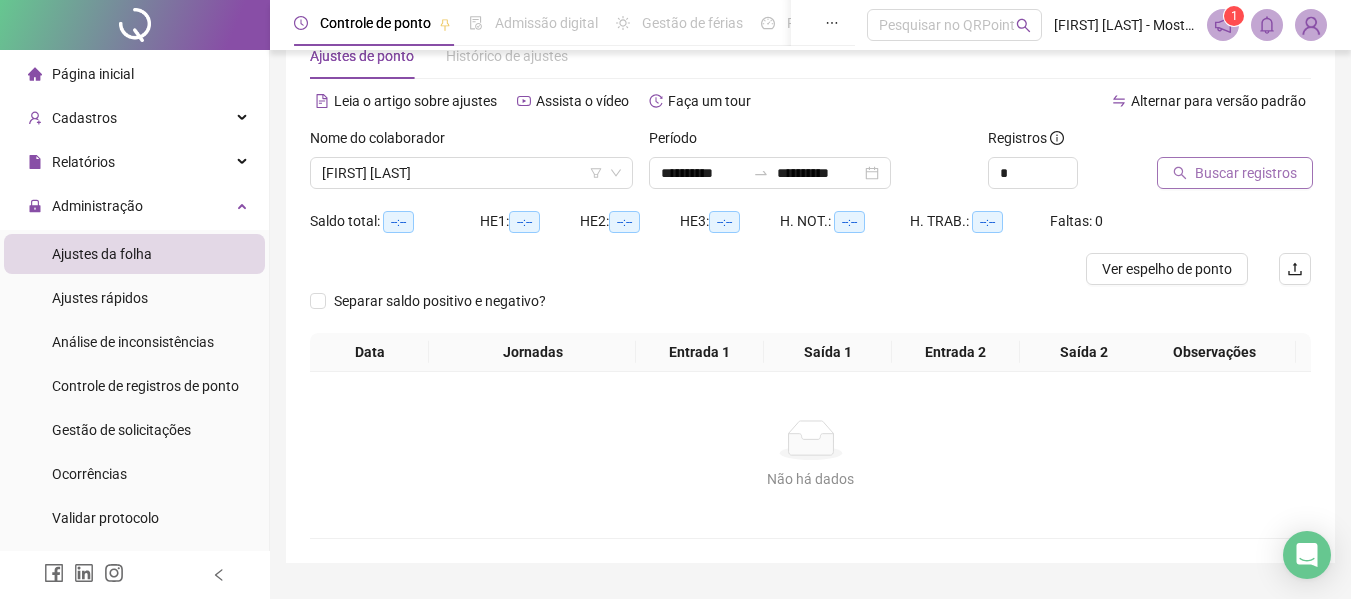 click on "Buscar registros" at bounding box center (1246, 173) 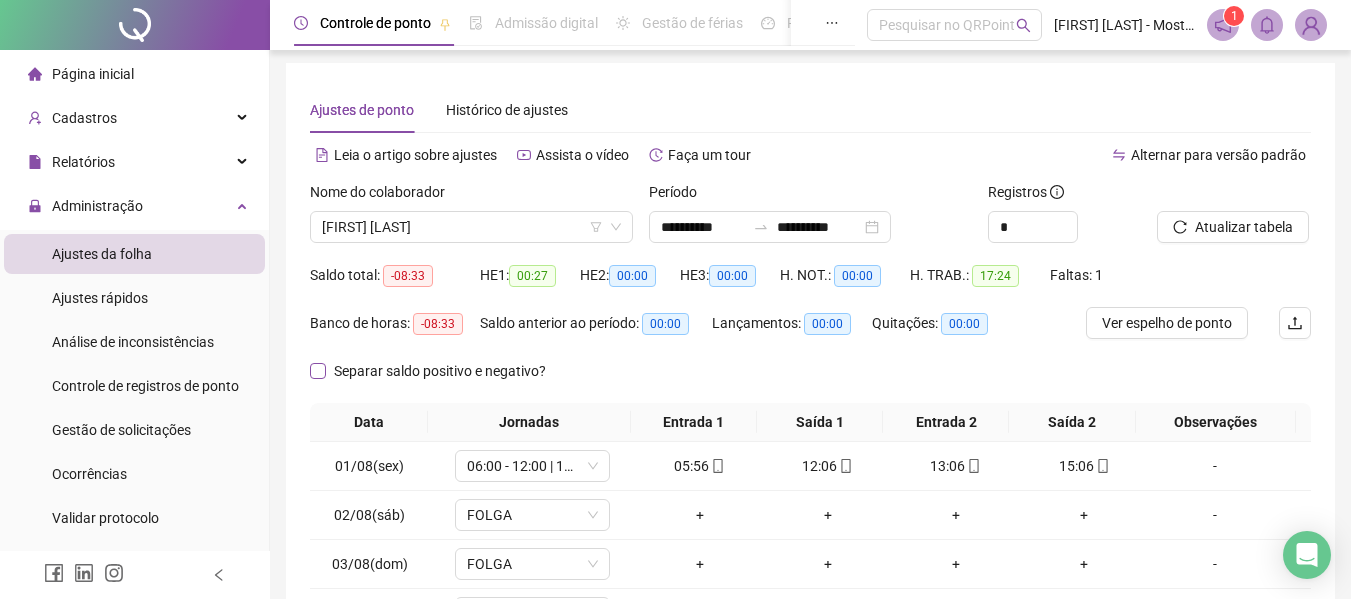 scroll, scrollTop: 0, scrollLeft: 0, axis: both 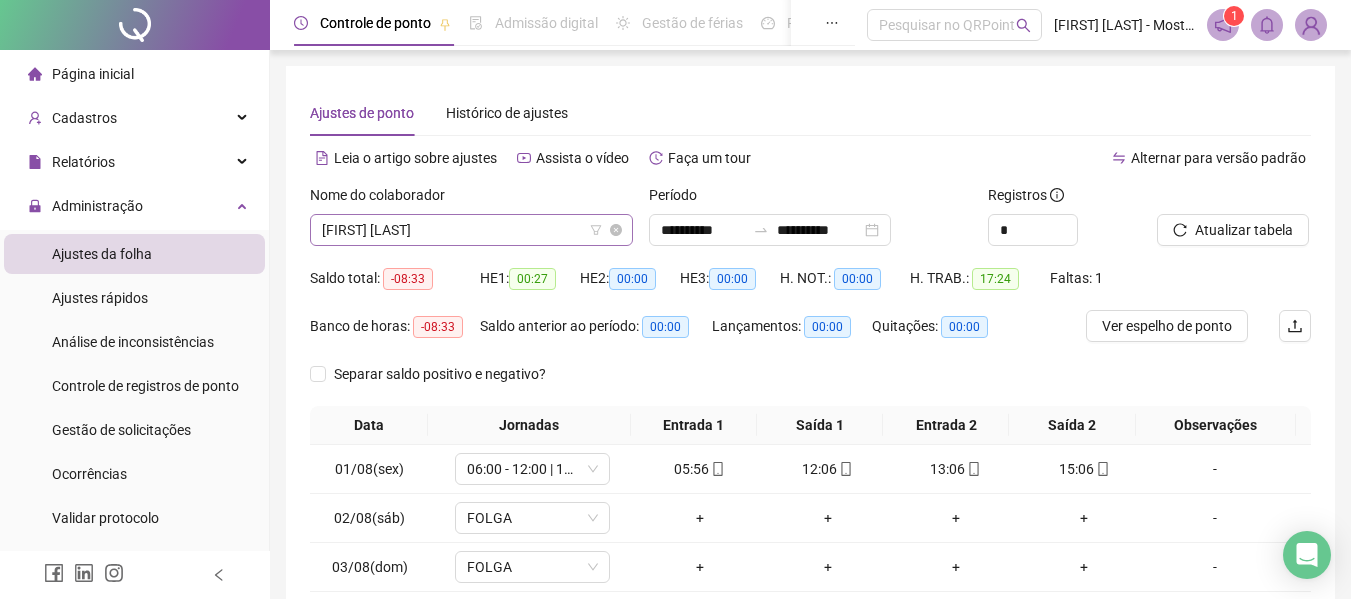 click on "[FIRST] [LAST]" at bounding box center [471, 230] 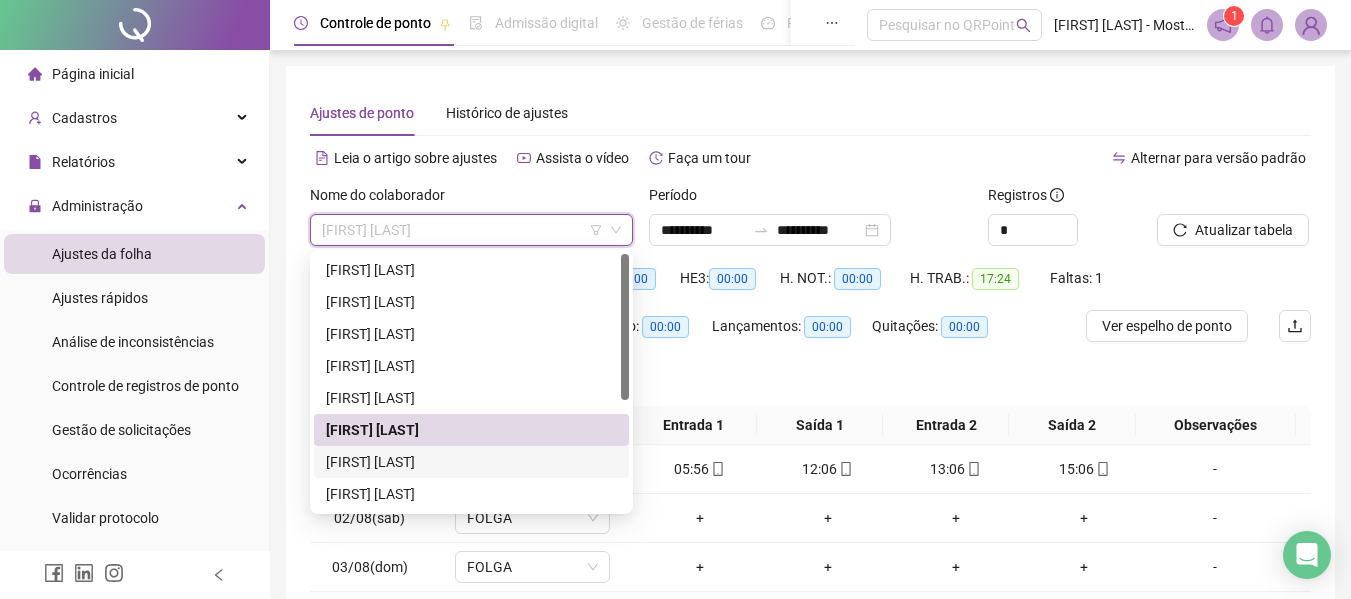click on "[FIRST] [LAST]" at bounding box center (471, 462) 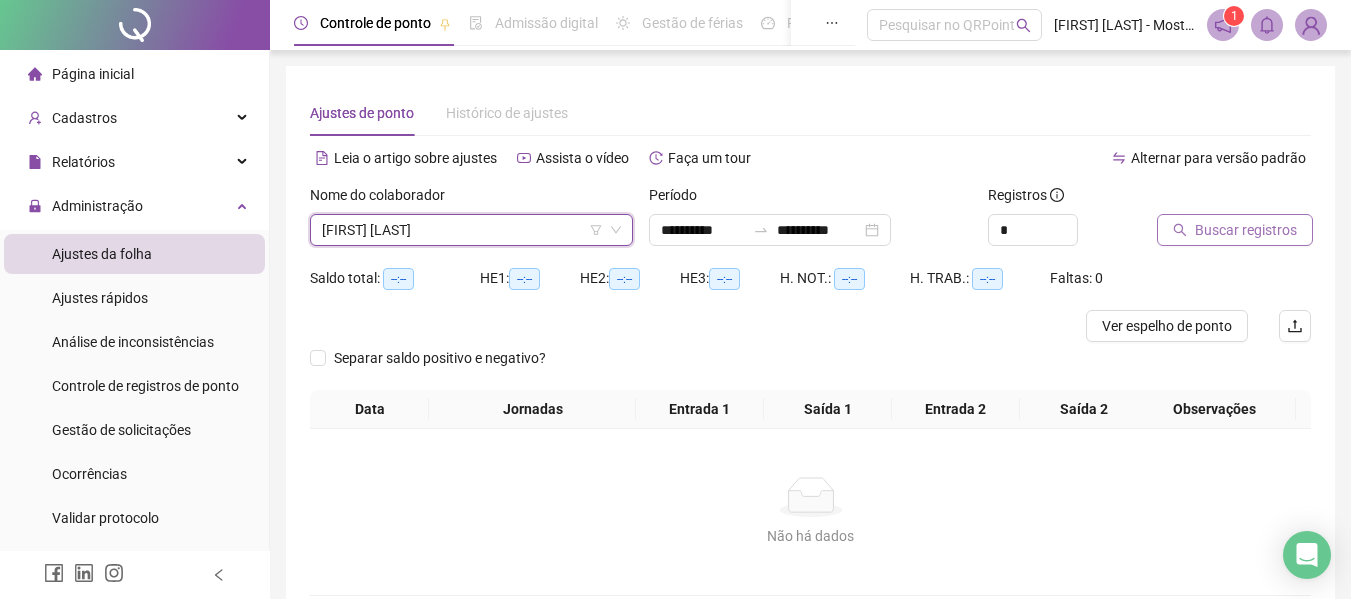 click on "Buscar registros" at bounding box center [1246, 230] 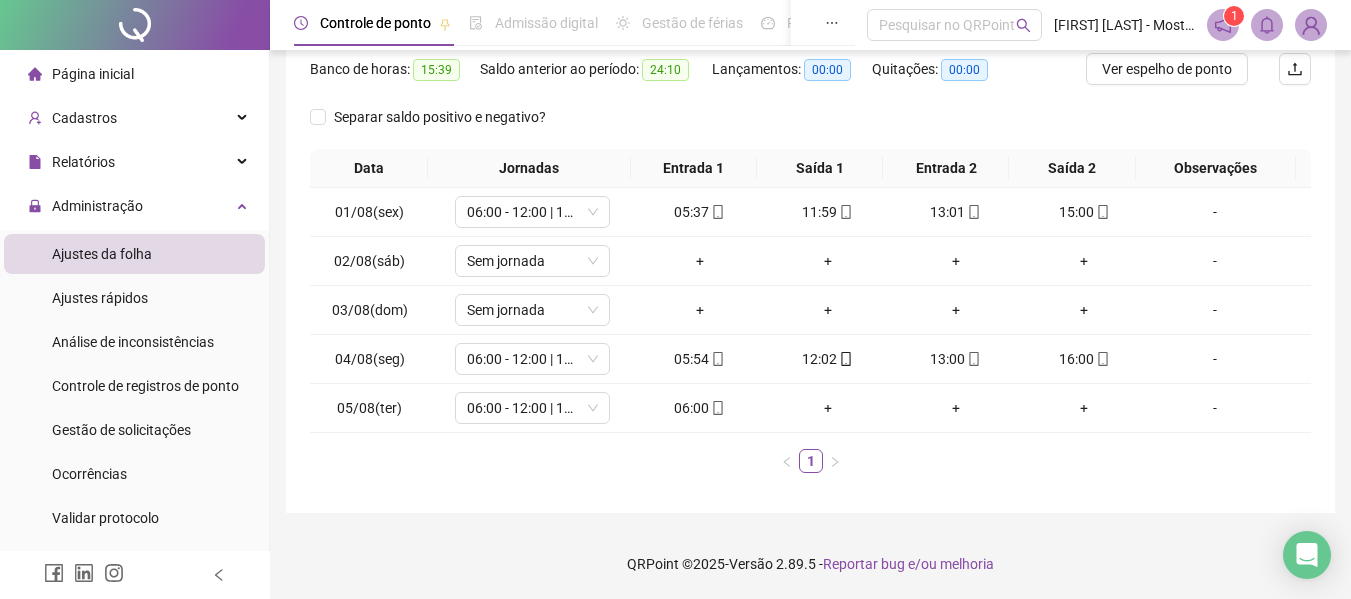 scroll, scrollTop: 0, scrollLeft: 0, axis: both 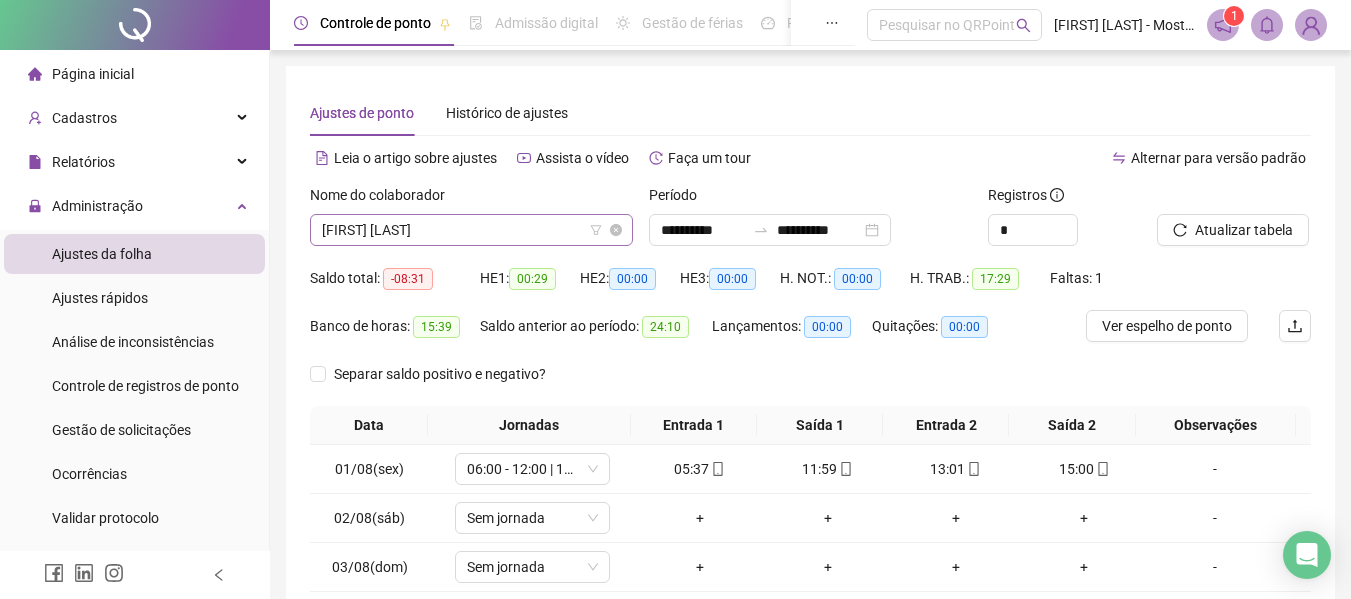 click on "[FIRST] [LAST]" at bounding box center [471, 230] 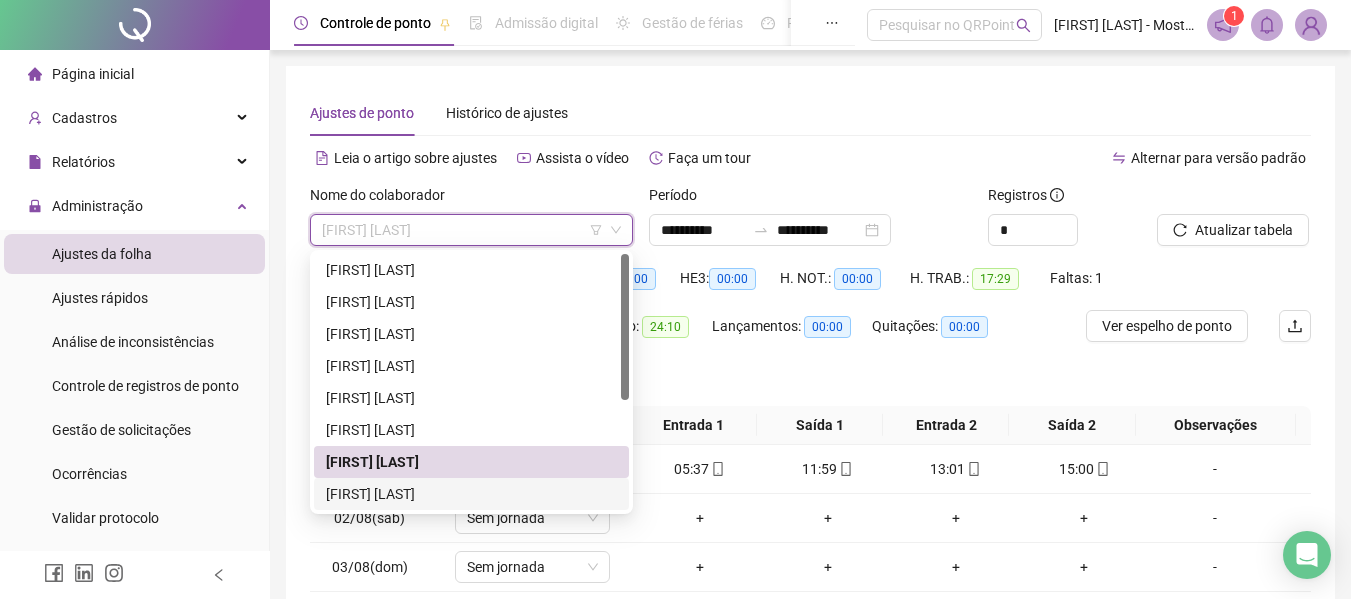 click on "[FIRST] [LAST]" at bounding box center (471, 494) 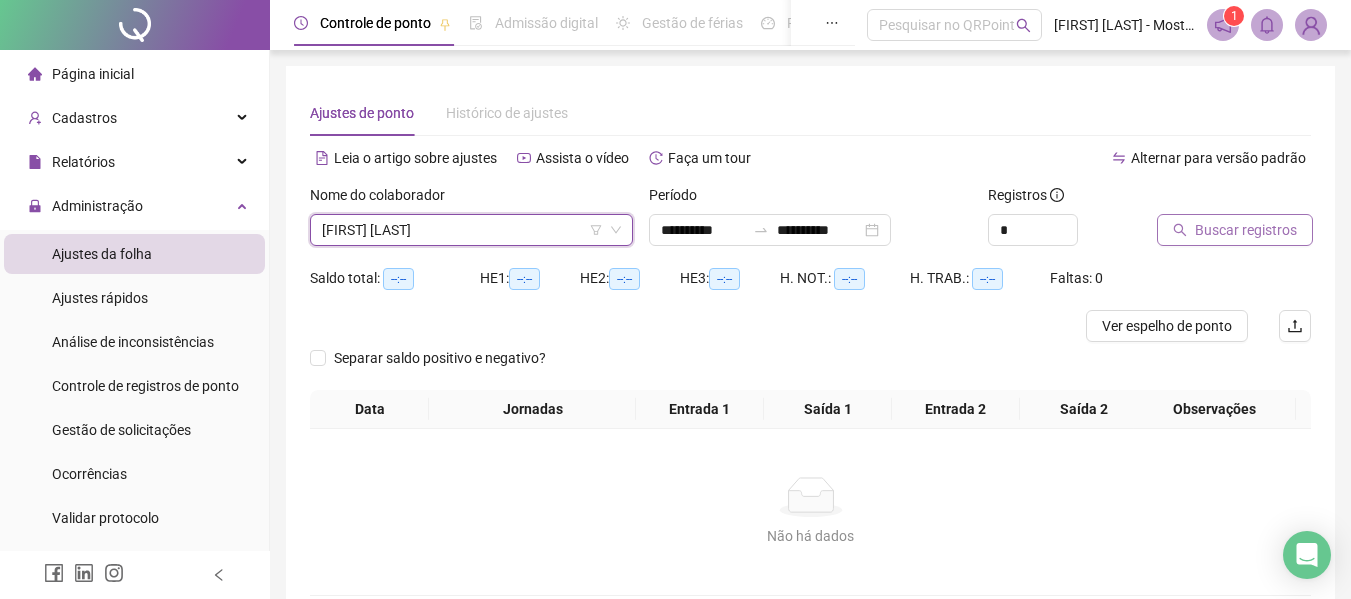 click on "Buscar registros" at bounding box center [1246, 230] 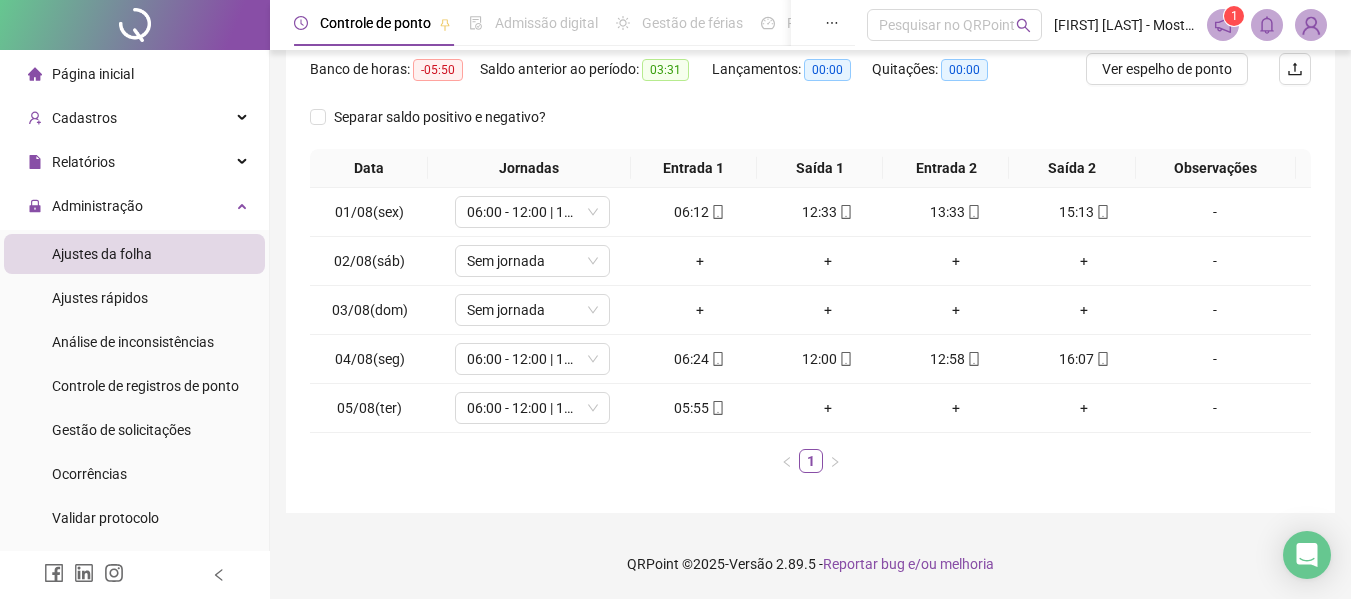 scroll, scrollTop: 0, scrollLeft: 0, axis: both 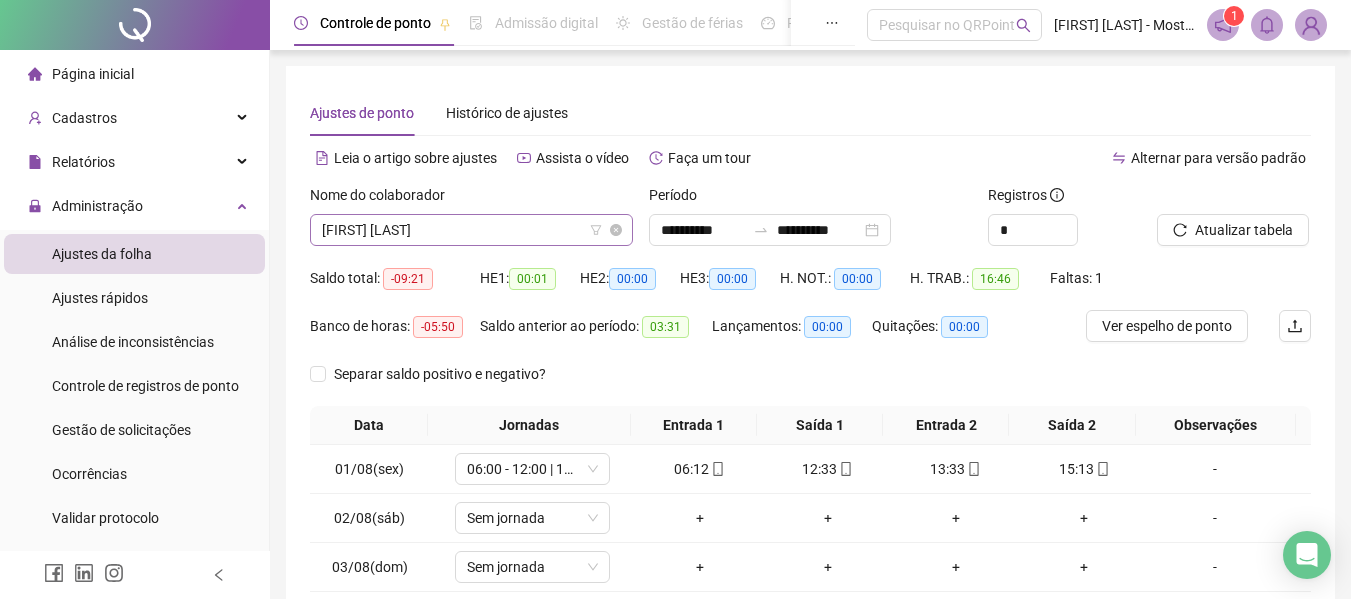 click on "[FIRST] [LAST]" at bounding box center (471, 230) 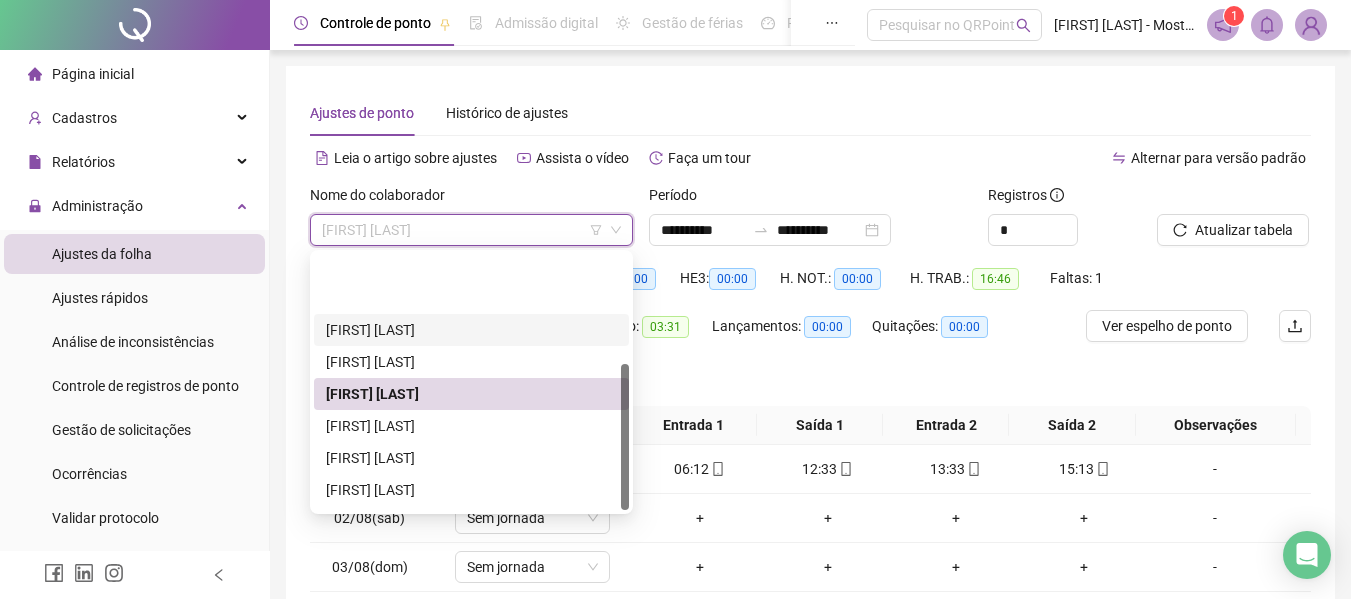 scroll, scrollTop: 192, scrollLeft: 0, axis: vertical 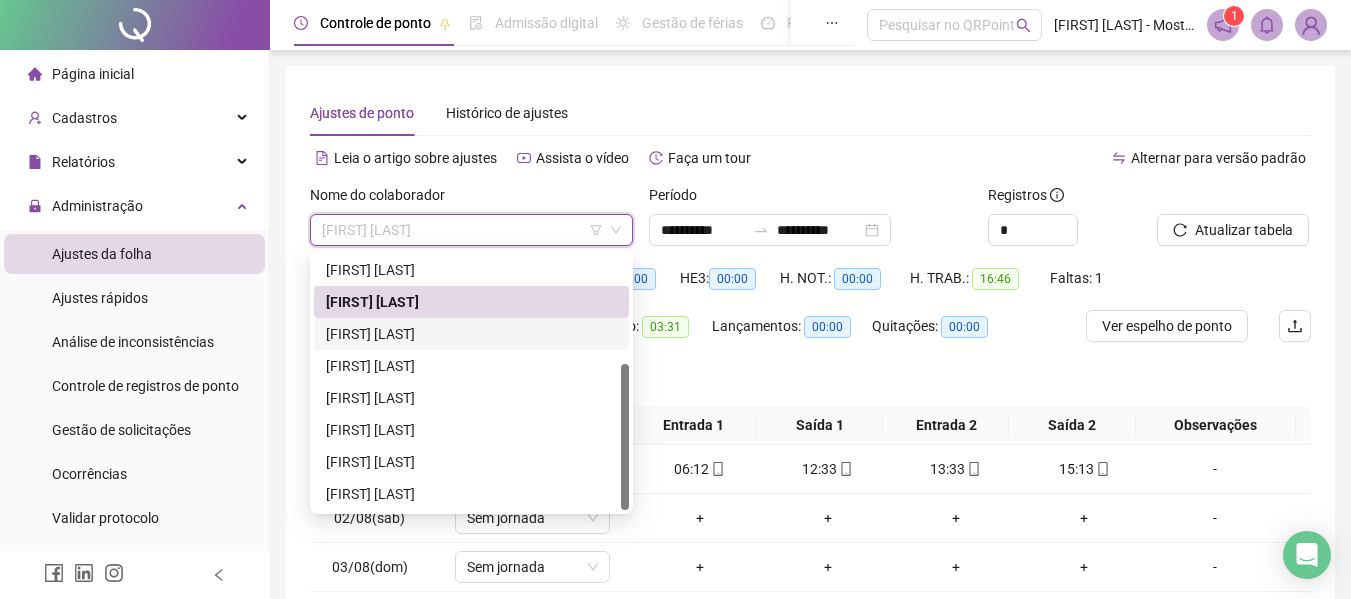 click on "[FIRST] [LAST]" at bounding box center [471, 334] 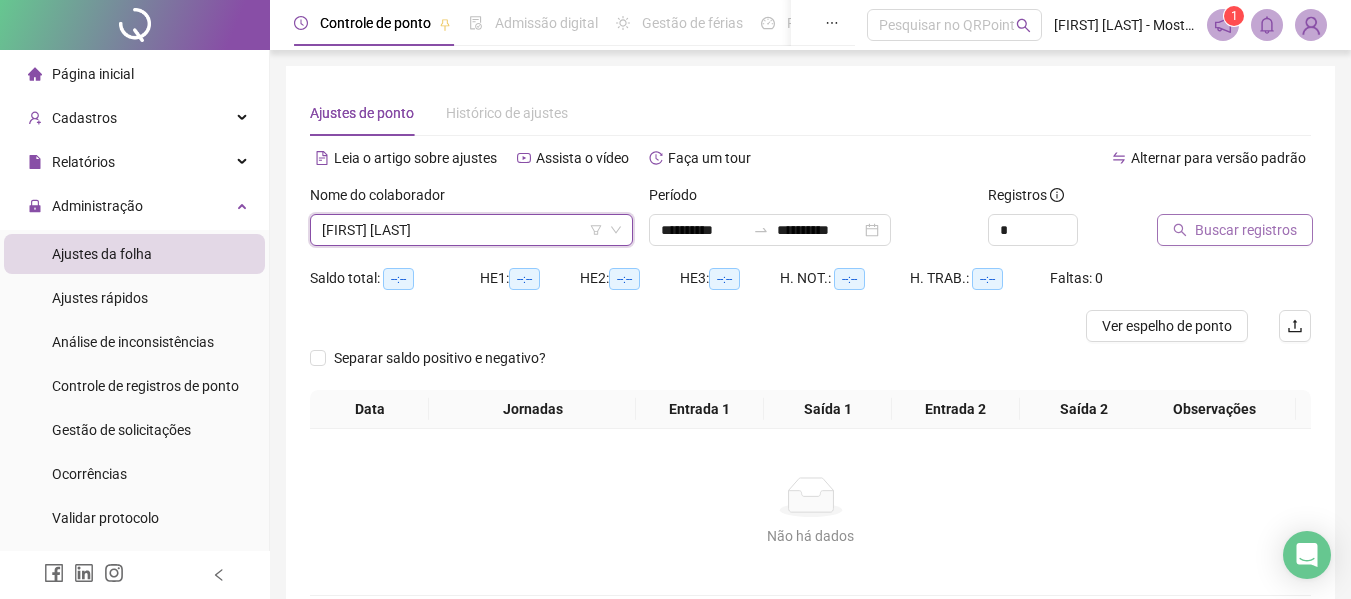 click on "Buscar registros" at bounding box center [1246, 230] 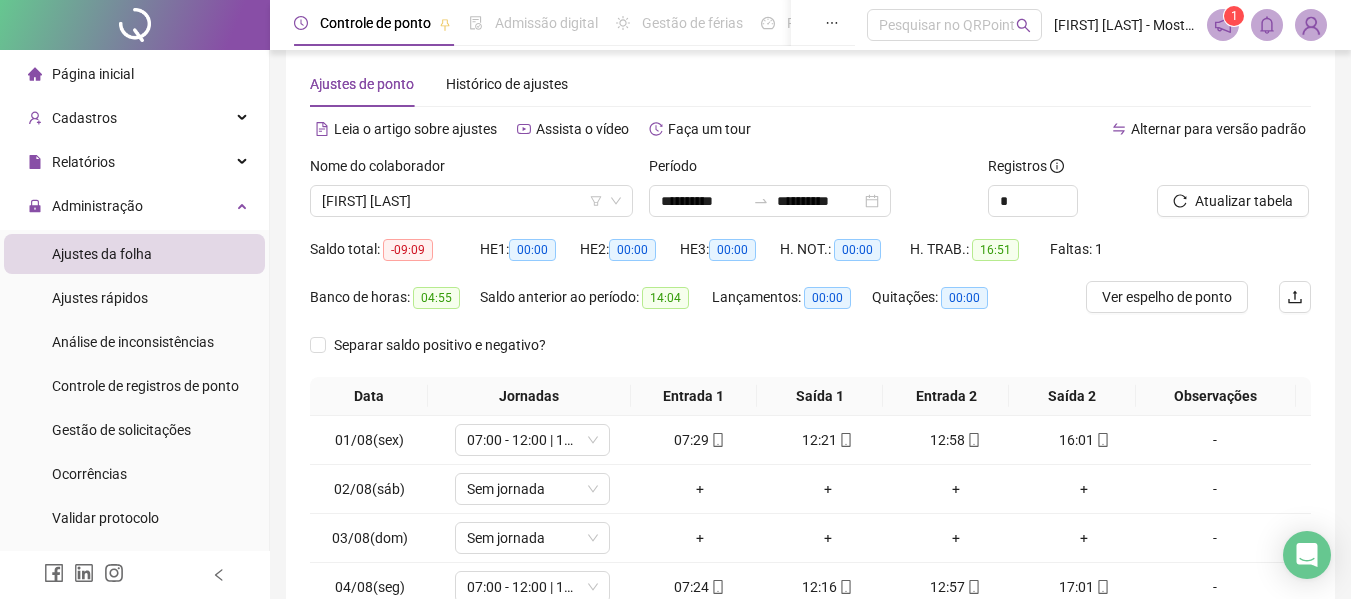 scroll, scrollTop: 0, scrollLeft: 0, axis: both 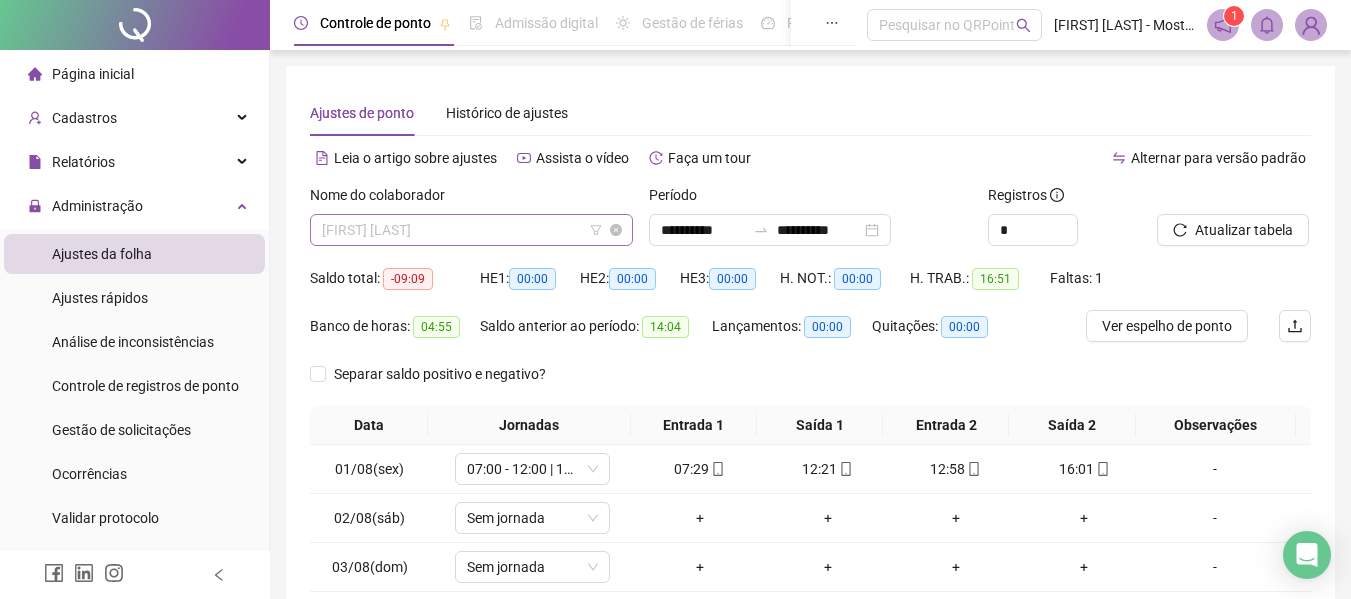 click on "[FIRST] [LAST]" at bounding box center (471, 230) 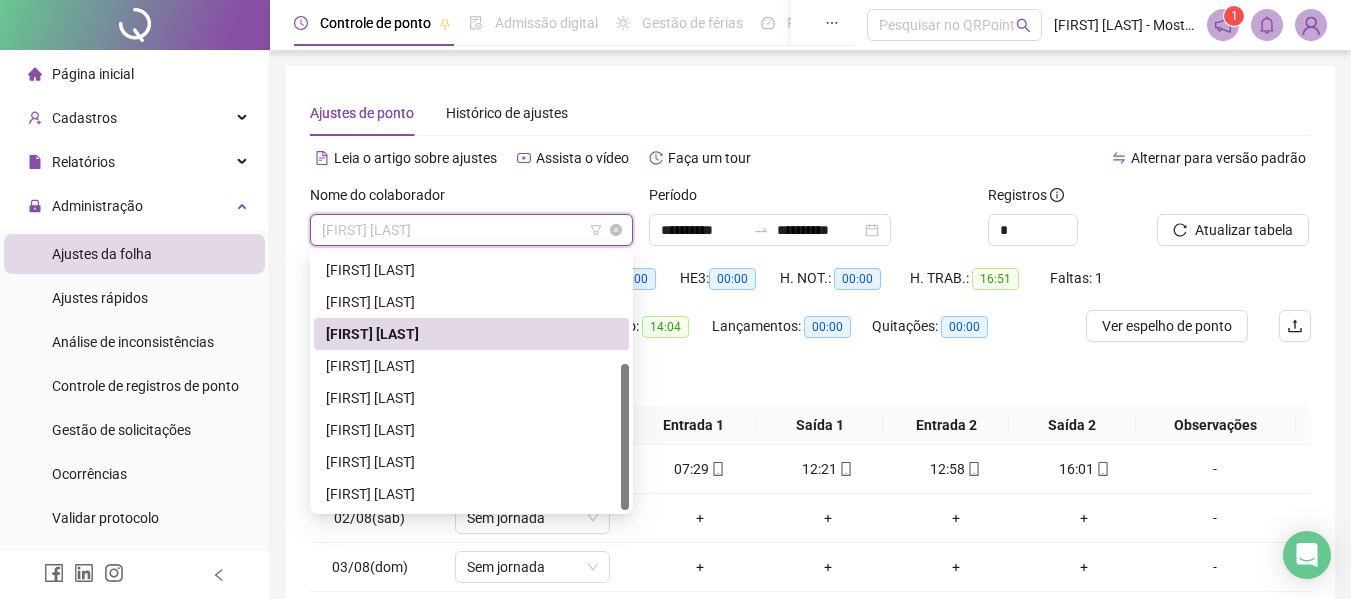 scroll, scrollTop: 100, scrollLeft: 0, axis: vertical 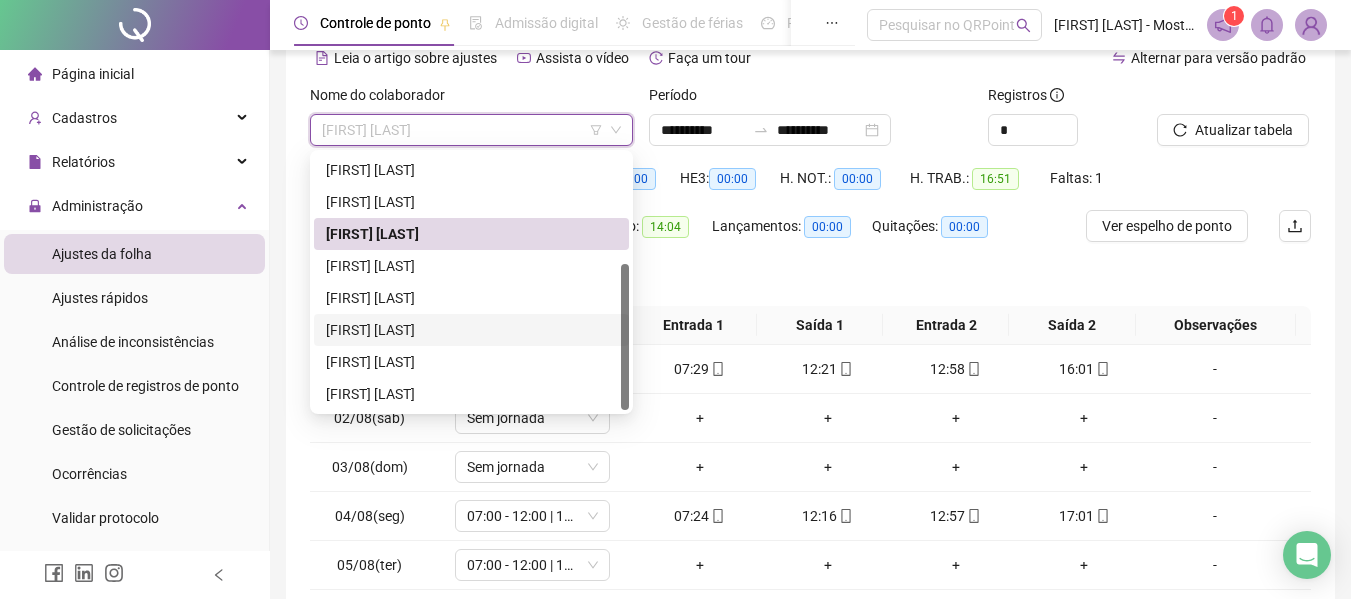 click on "[FIRST] [LAST]" at bounding box center (471, 330) 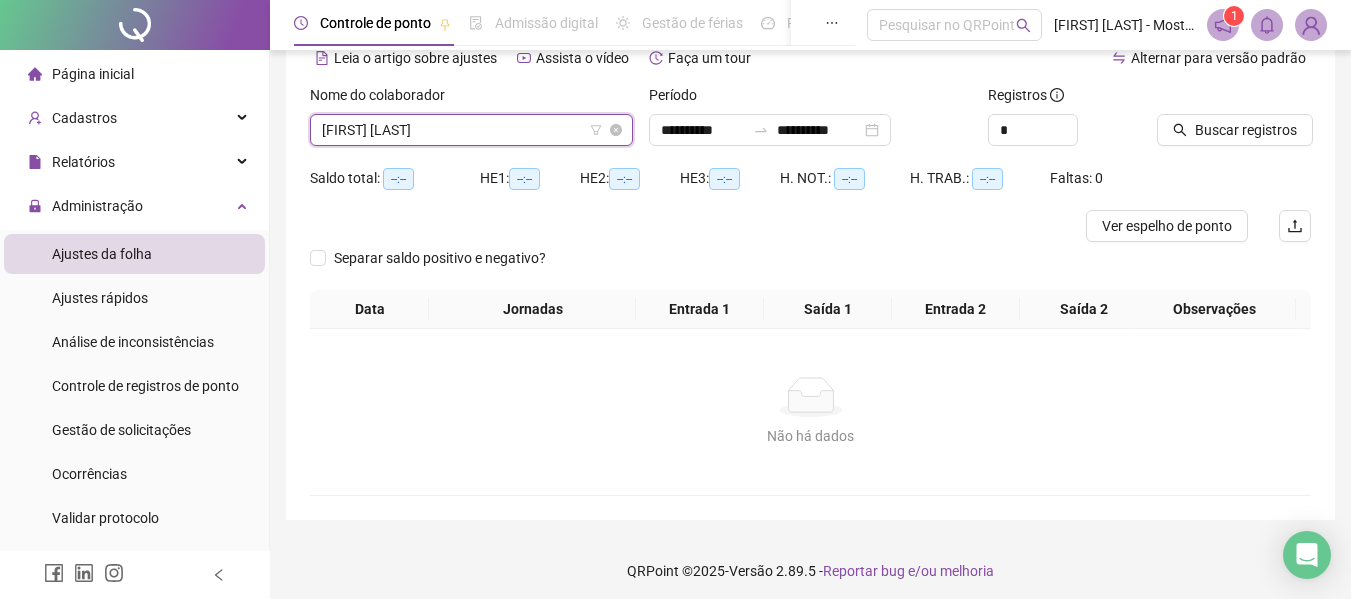 click on "[FIRST] [LAST]" at bounding box center (471, 130) 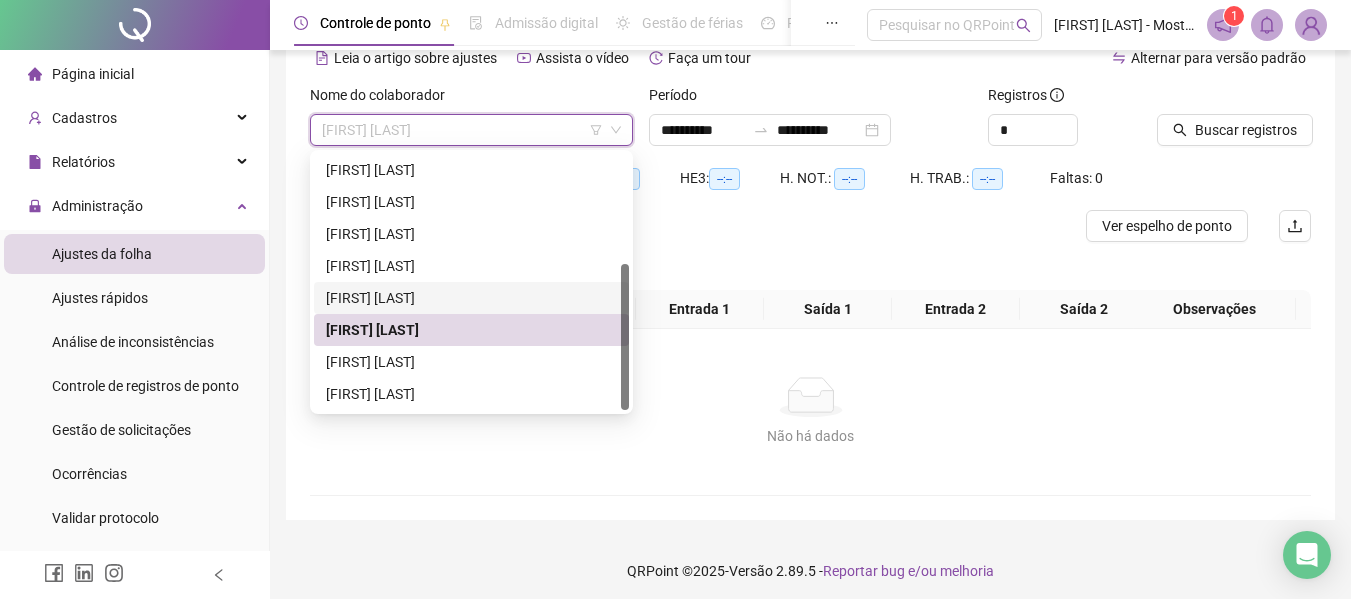 click on "[FIRST] [LAST]" at bounding box center [471, 298] 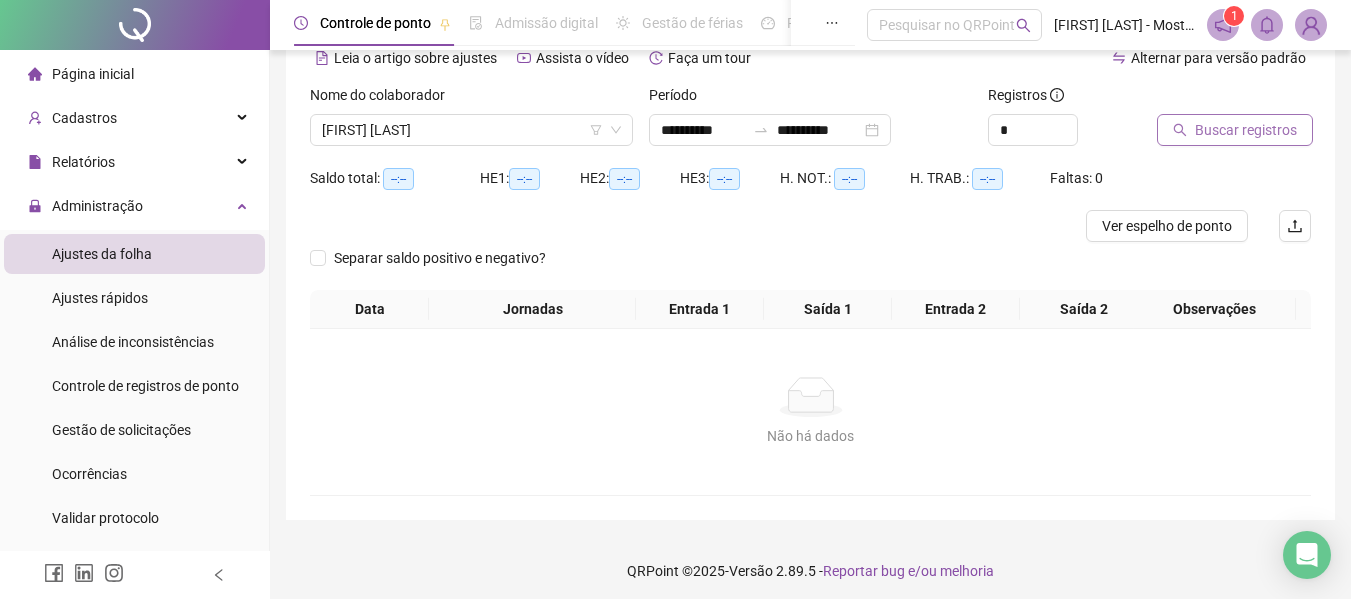 click on "Buscar registros" at bounding box center (1246, 130) 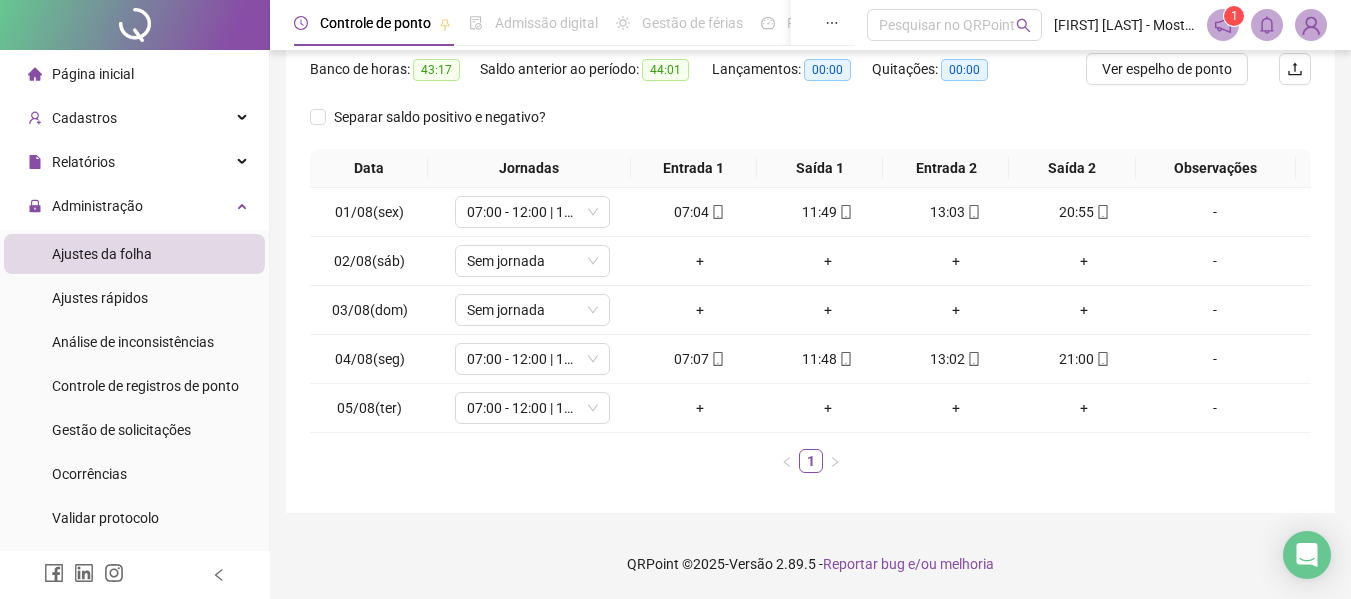 scroll, scrollTop: 0, scrollLeft: 0, axis: both 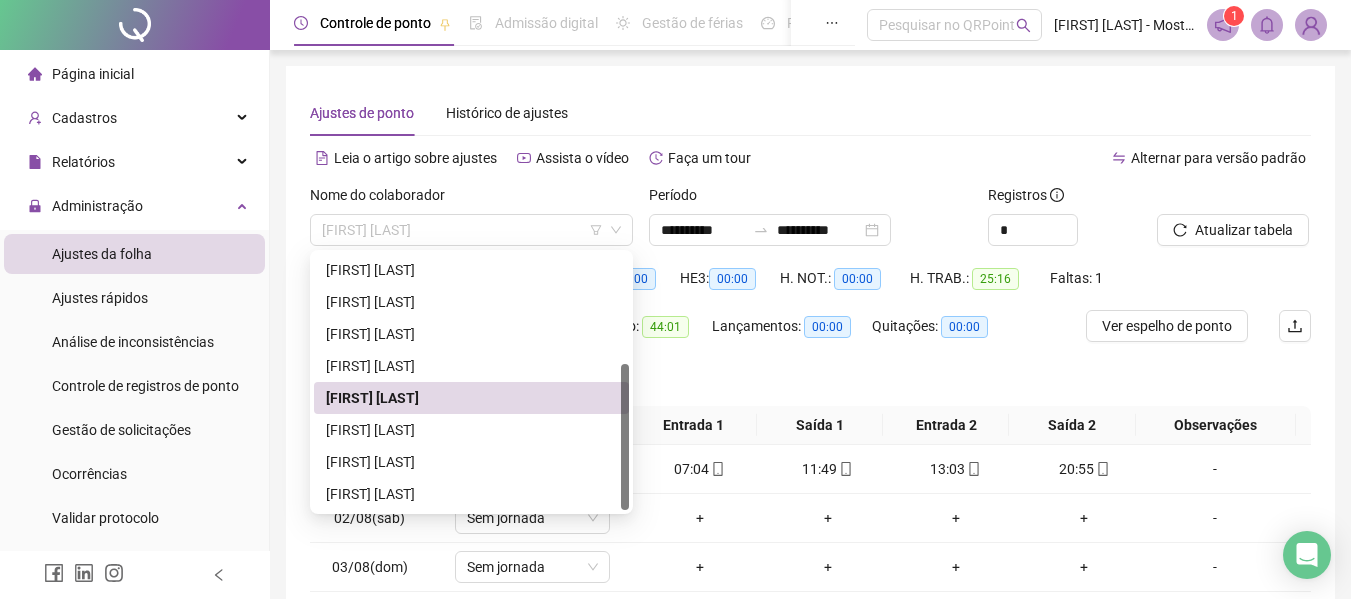 drag, startPoint x: 507, startPoint y: 234, endPoint x: 305, endPoint y: 244, distance: 202.24738 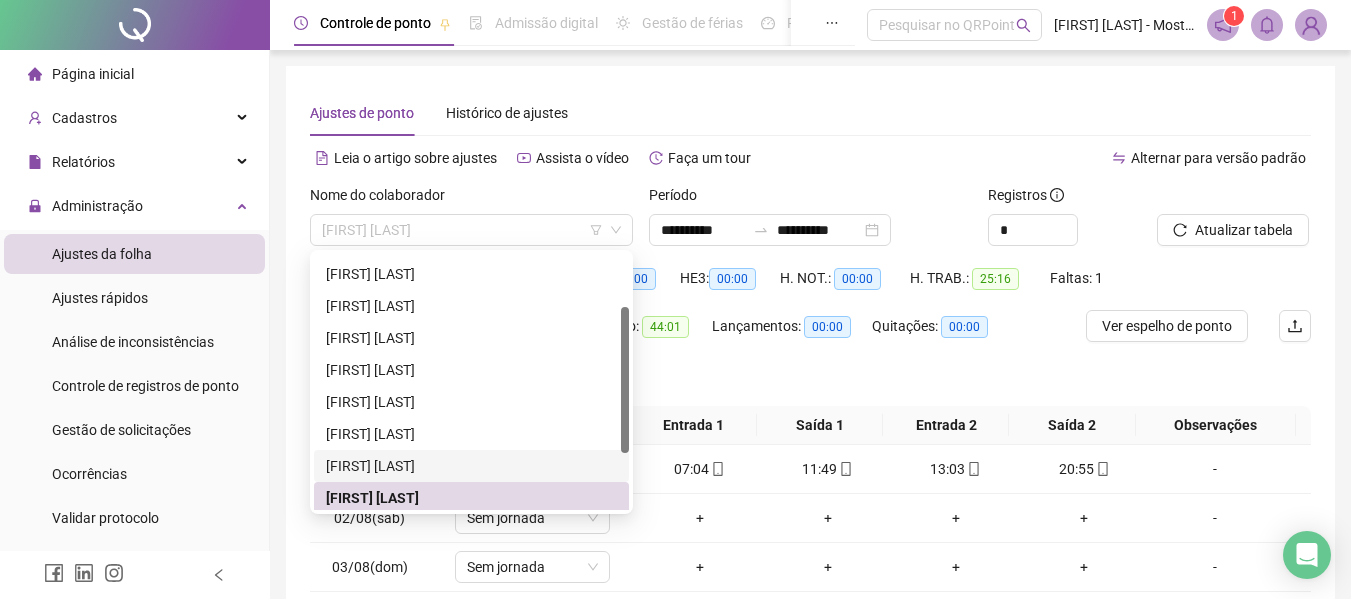 scroll, scrollTop: 0, scrollLeft: 0, axis: both 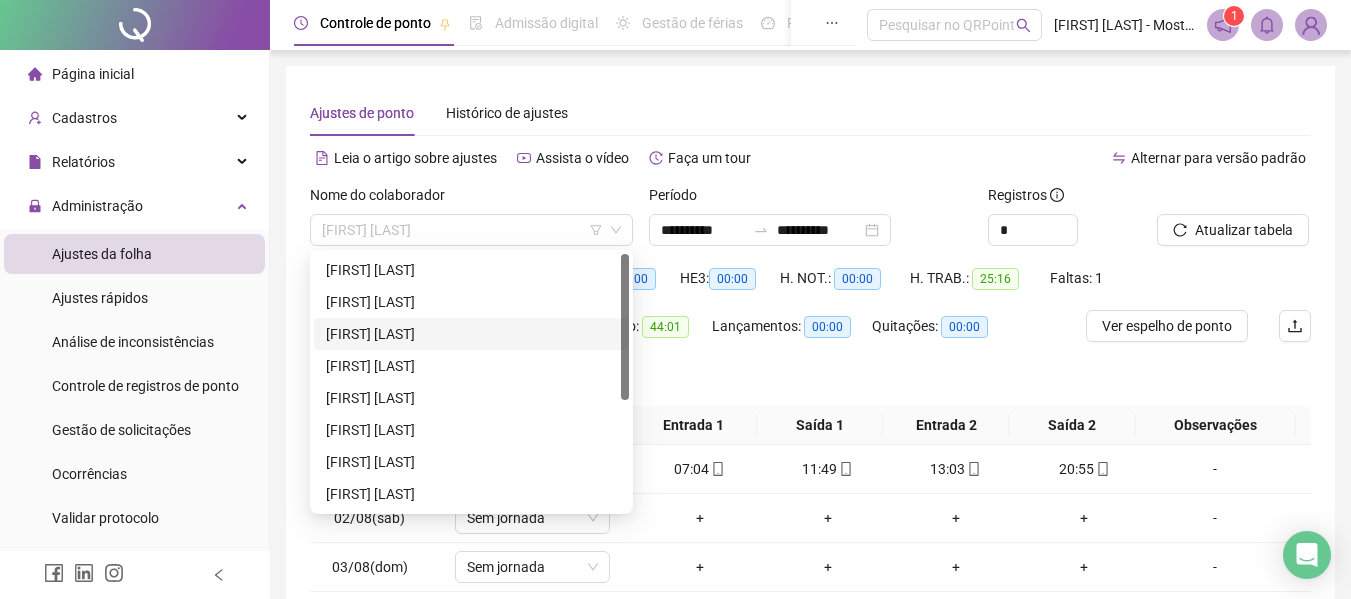 click on "[FIRST] [LAST]" at bounding box center (471, 334) 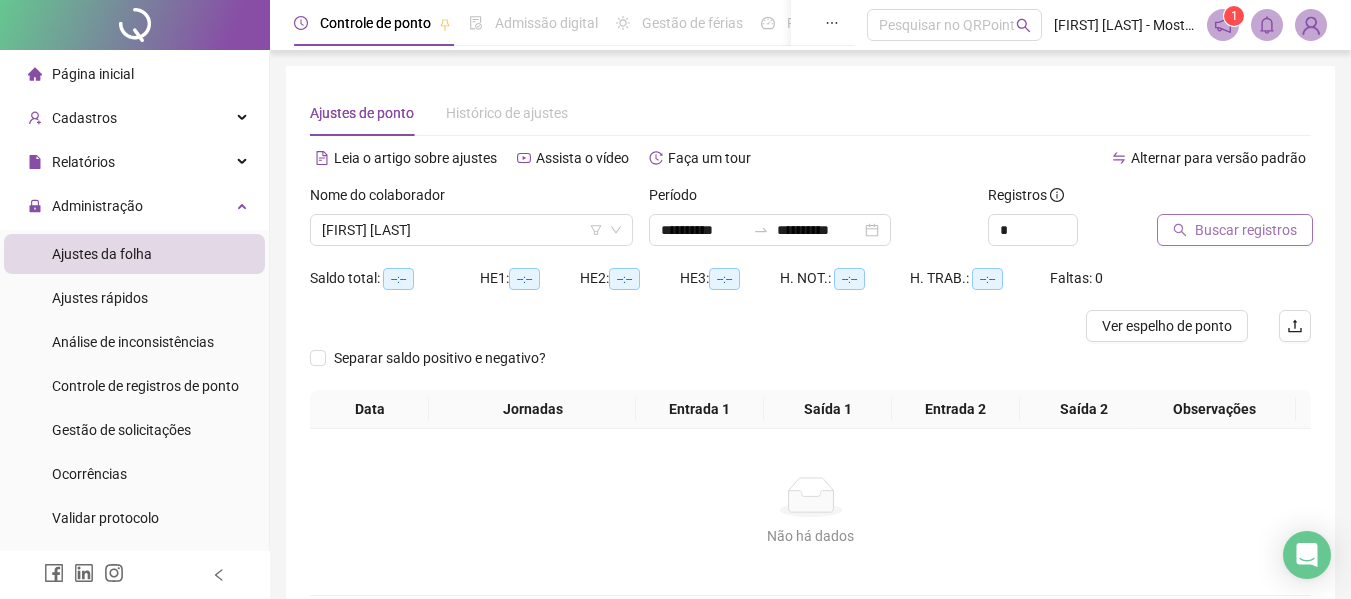 click on "Buscar registros" at bounding box center (1235, 230) 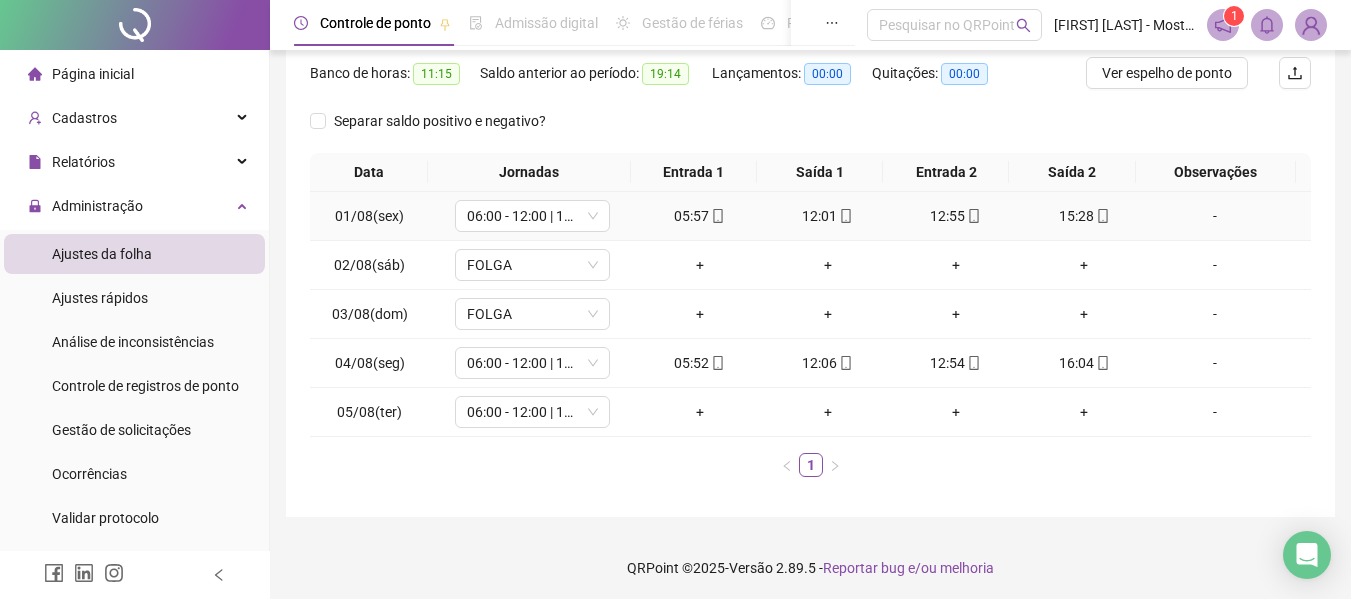 scroll, scrollTop: 257, scrollLeft: 0, axis: vertical 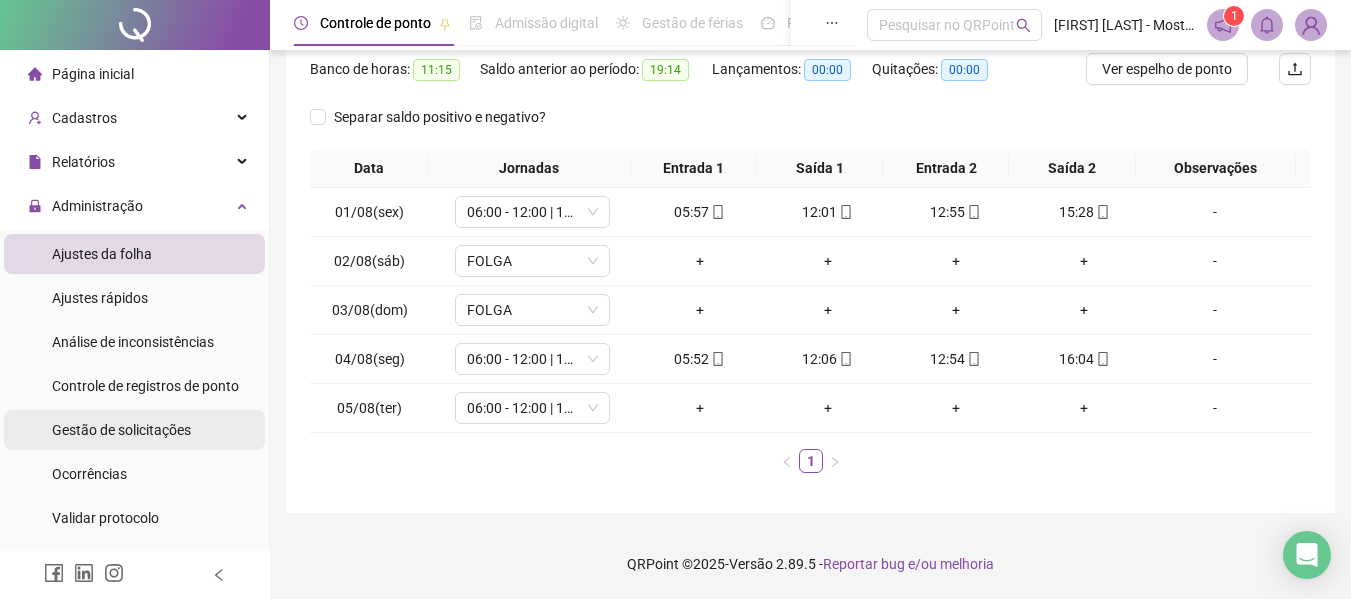 click on "Gestão de solicitações" at bounding box center [121, 430] 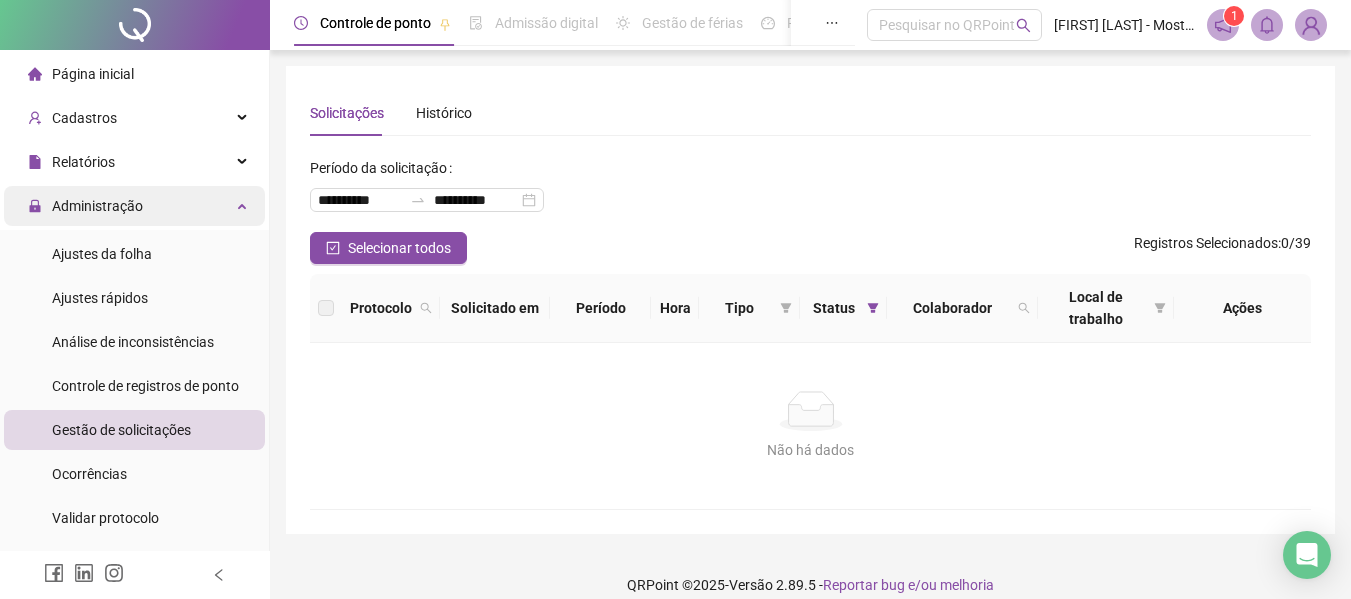 click on "Administração" at bounding box center [134, 206] 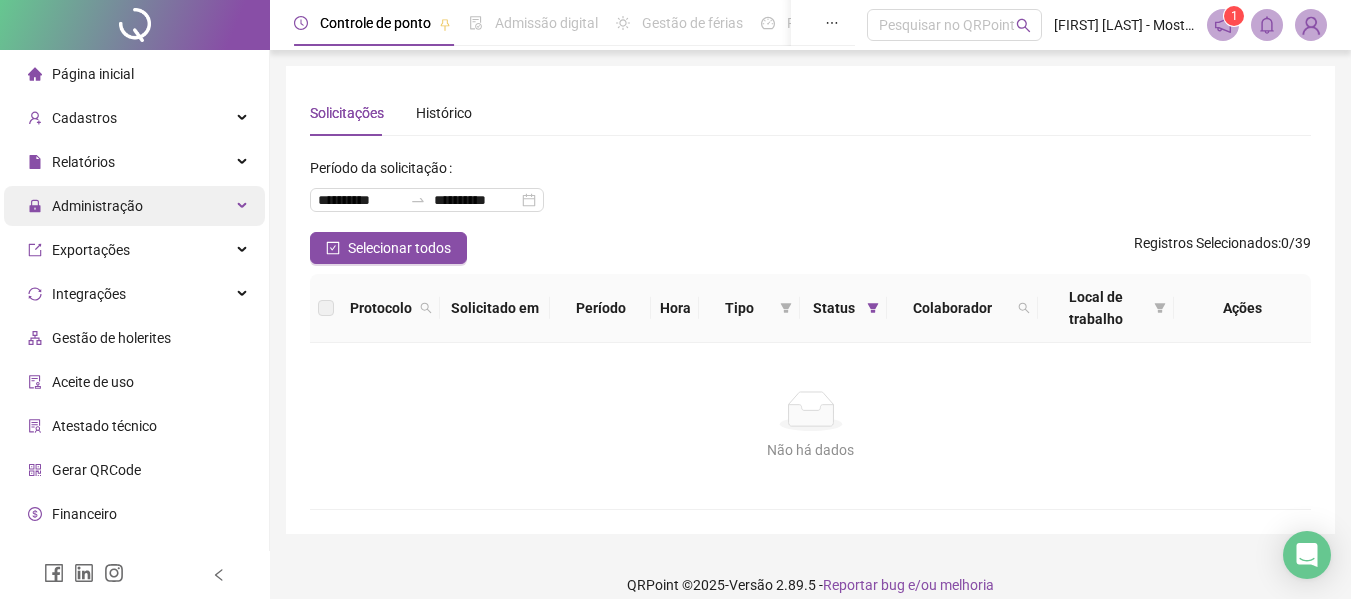click on "Administração" at bounding box center [134, 206] 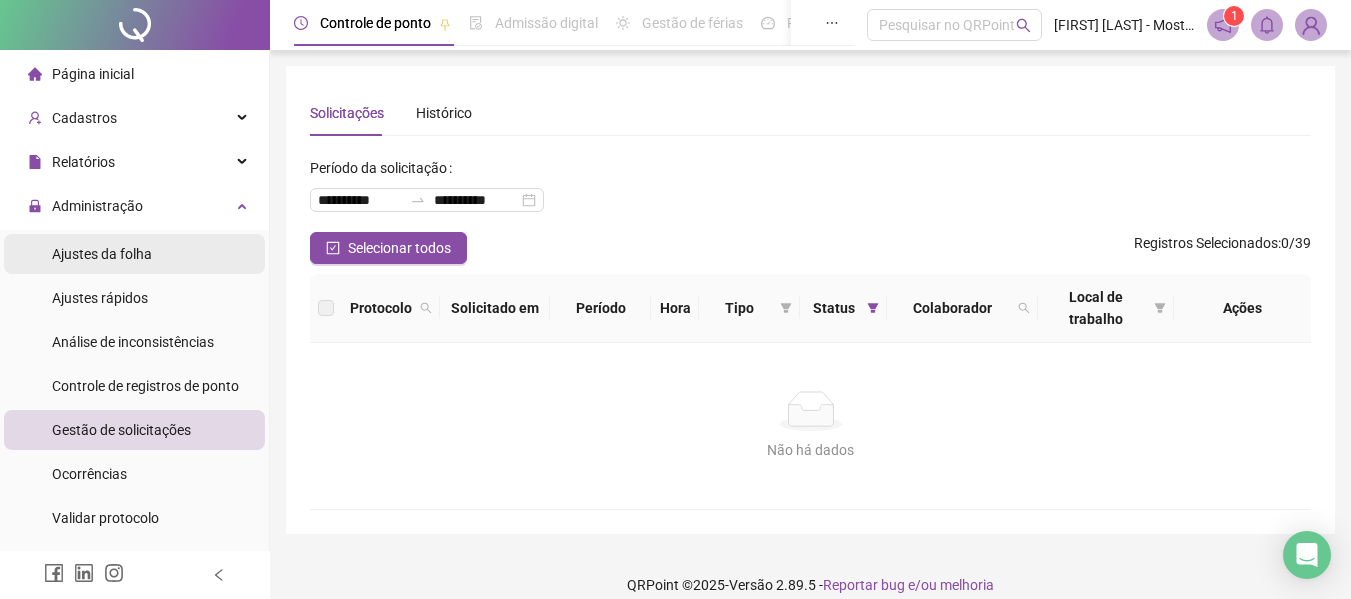 click on "Ajustes da folha" at bounding box center [102, 254] 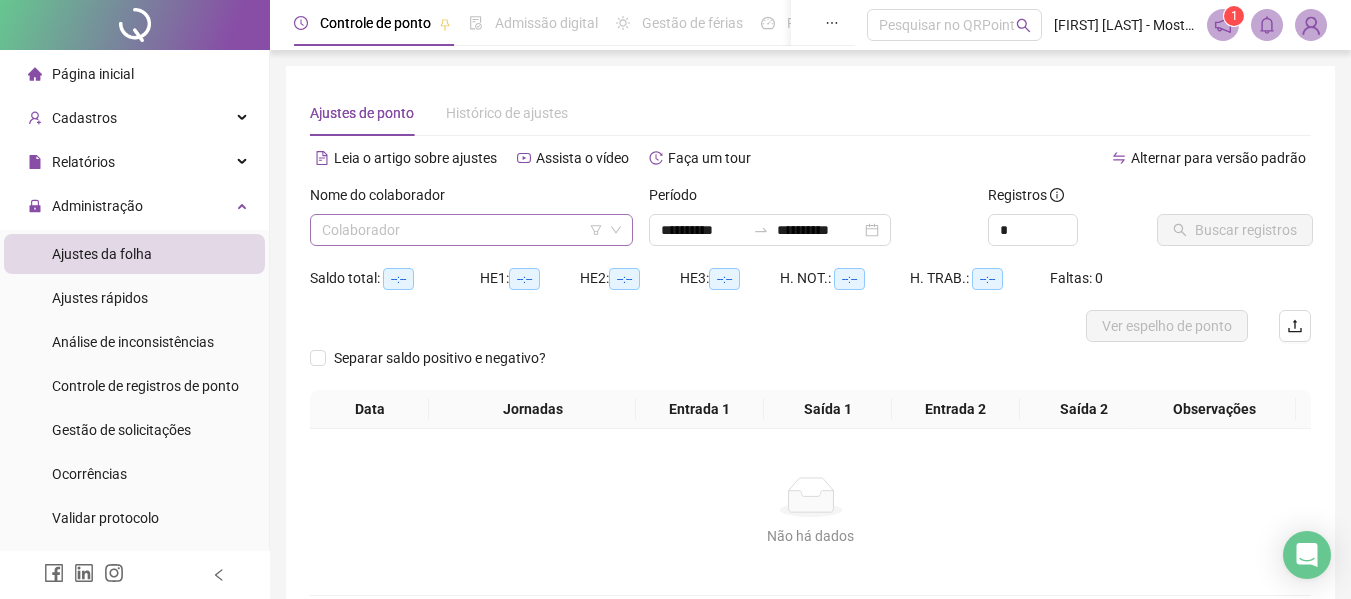 click at bounding box center (462, 230) 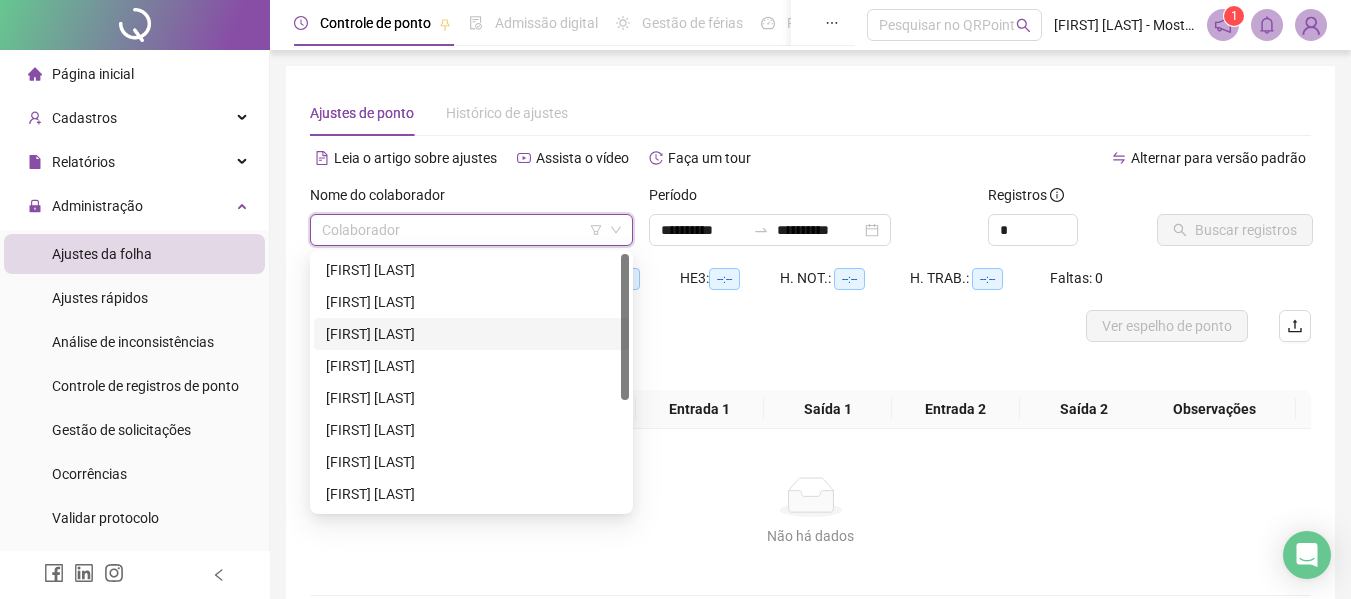 click on "[FIRST] [LAST]" at bounding box center [471, 334] 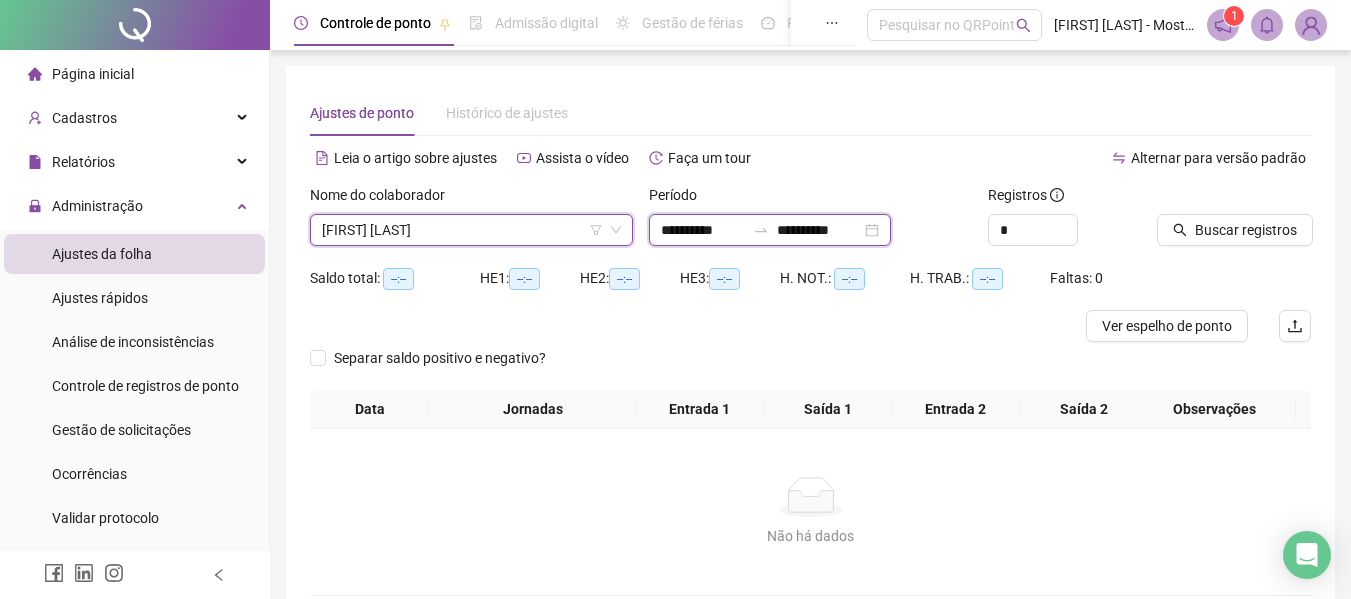 click on "**********" at bounding box center (703, 230) 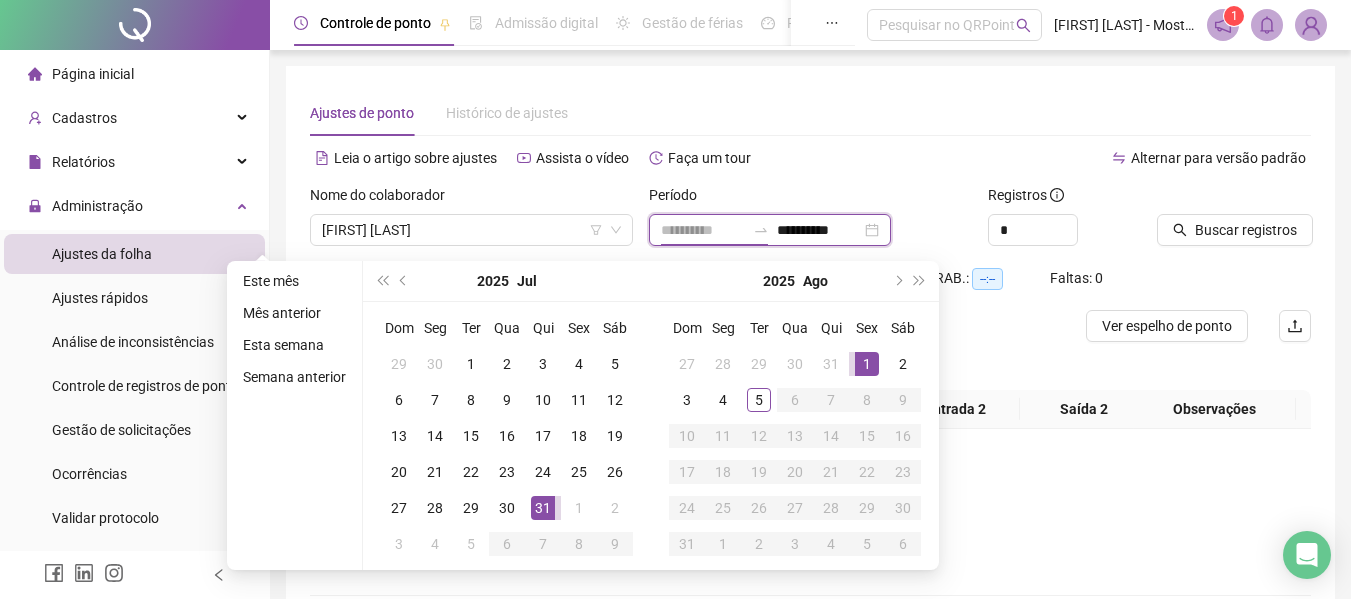 type on "**********" 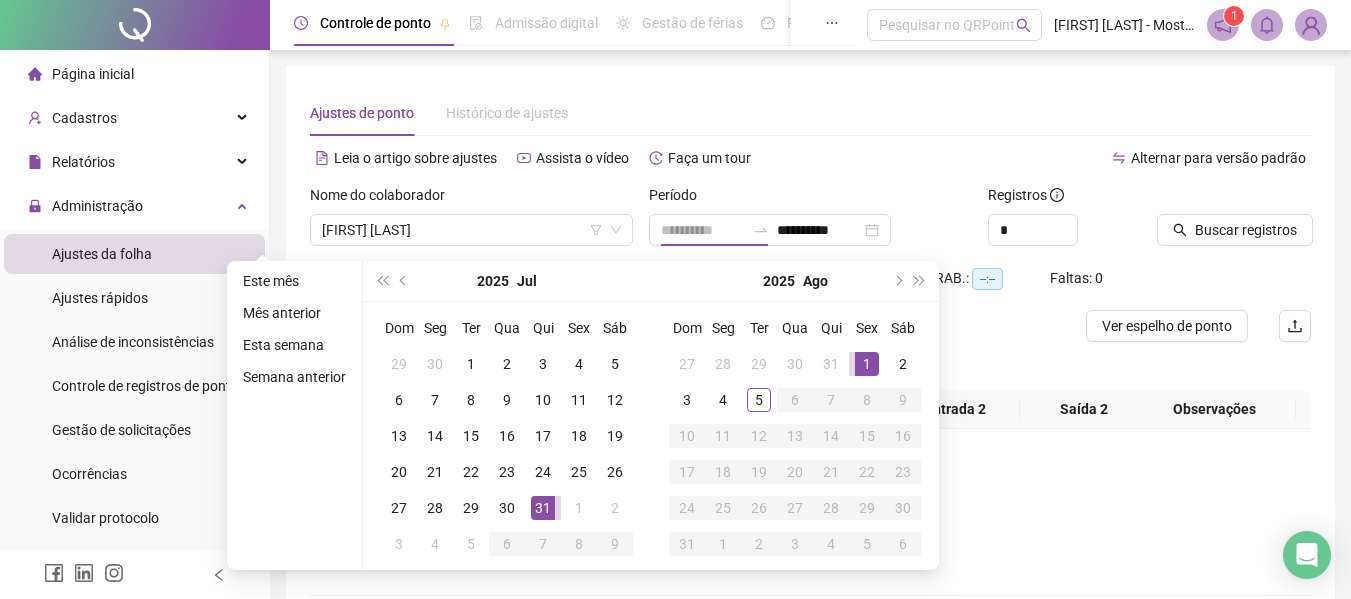 click on "1" at bounding box center [867, 364] 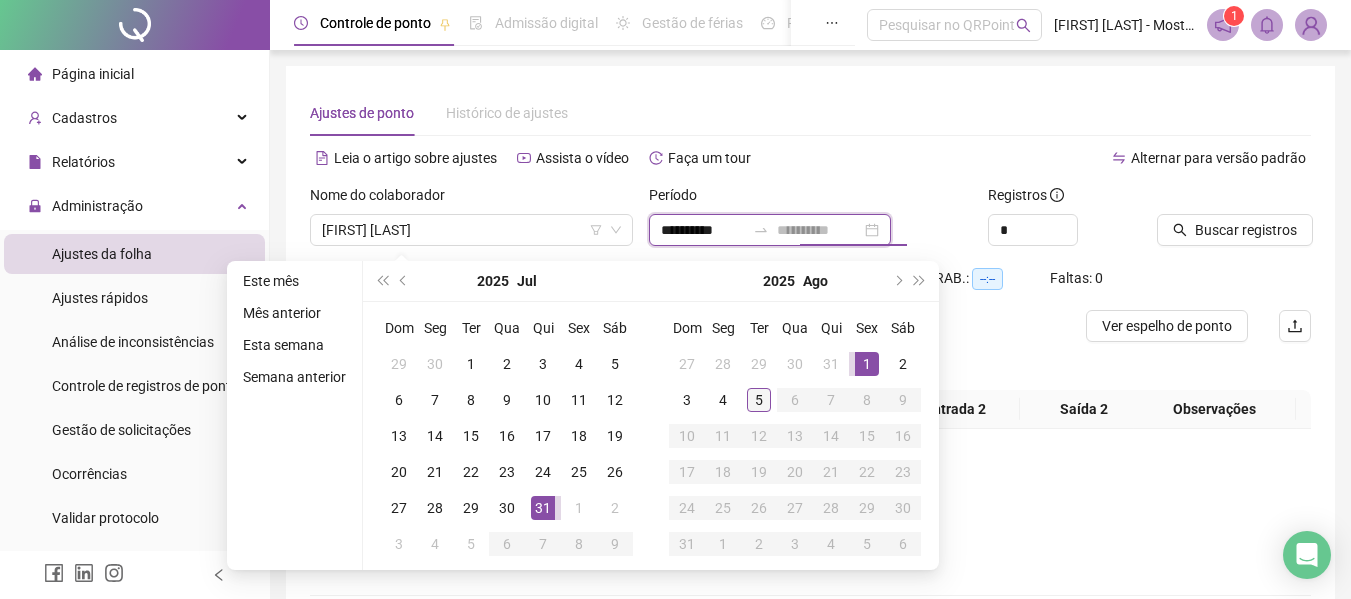 type on "**********" 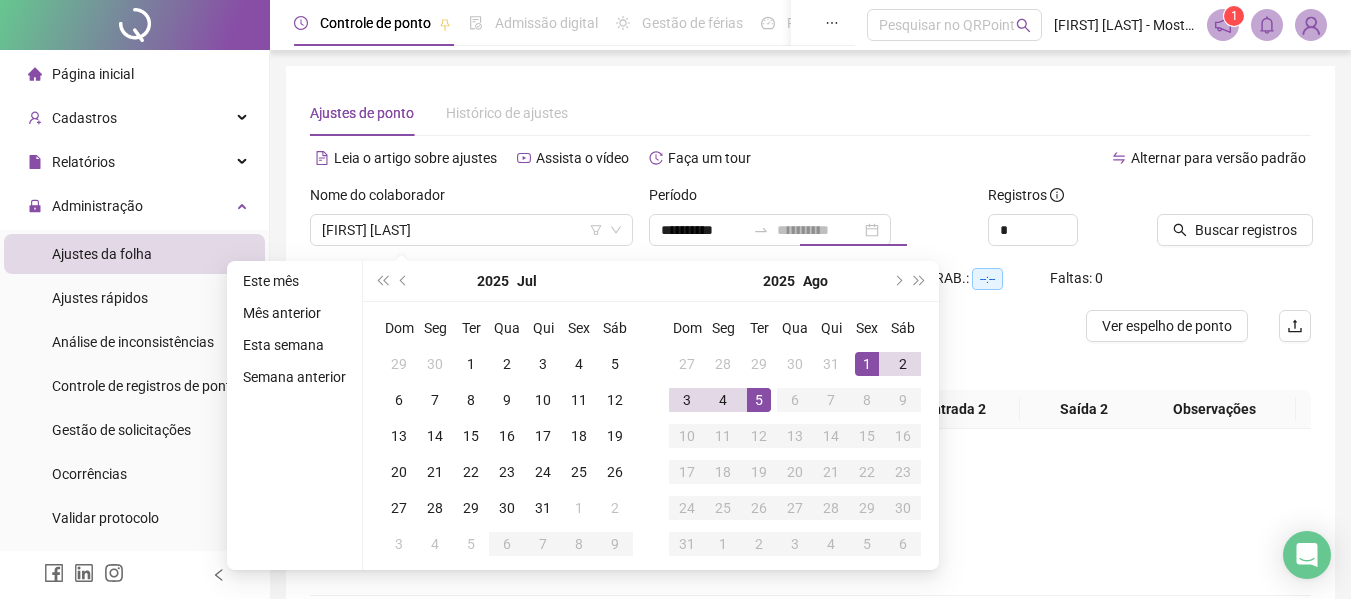 click on "5" at bounding box center [759, 400] 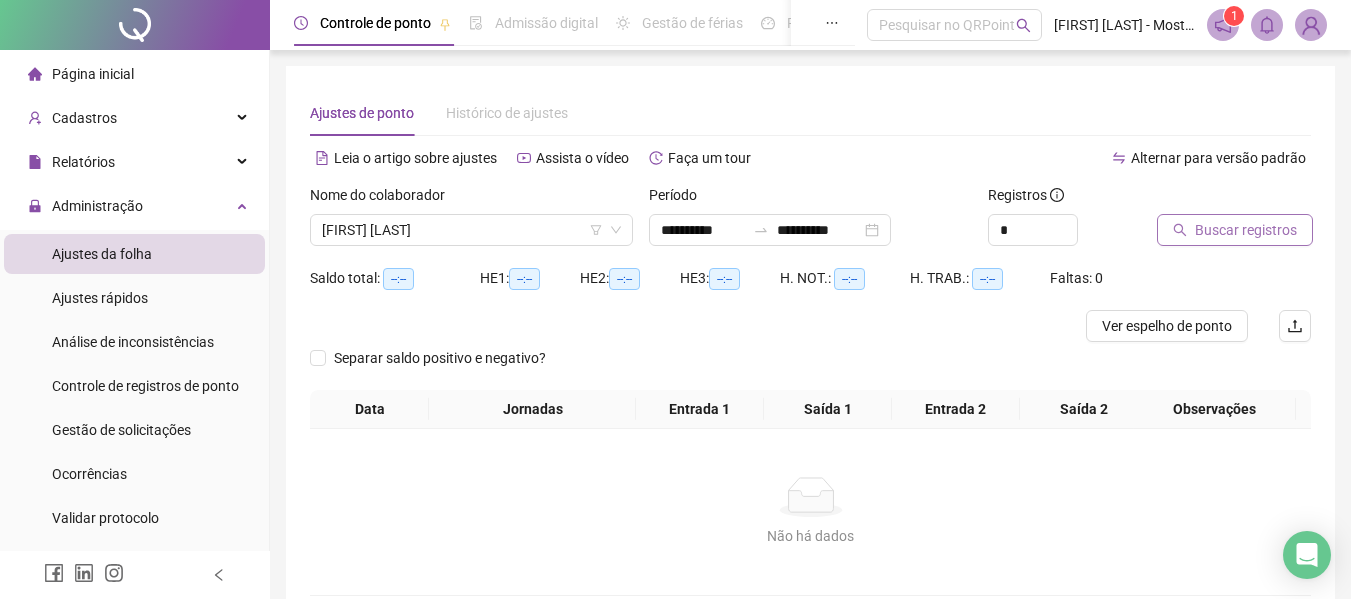 click on "Buscar registros" at bounding box center [1246, 230] 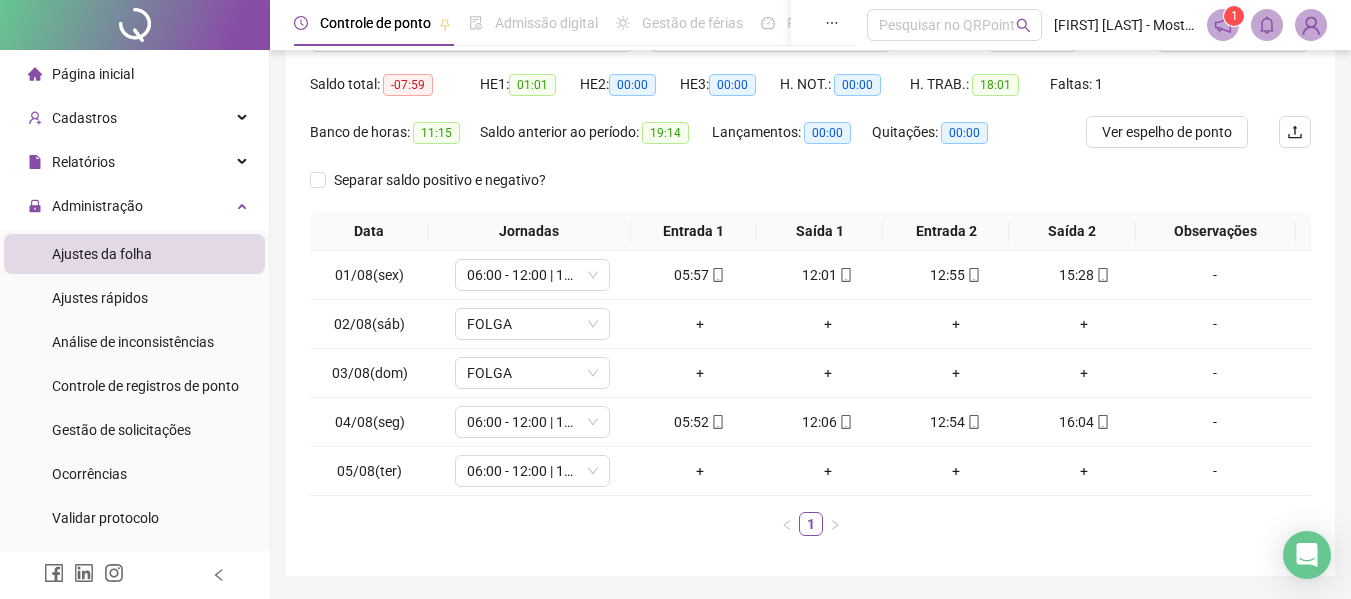 scroll, scrollTop: 257, scrollLeft: 0, axis: vertical 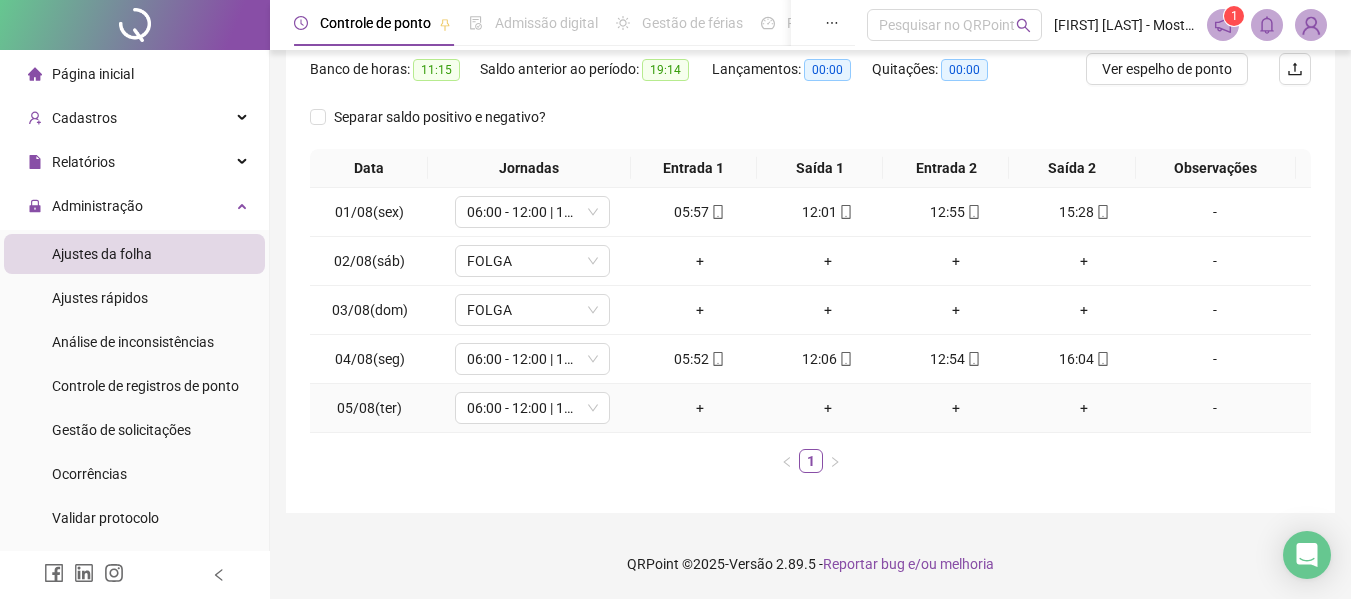 click on "+" at bounding box center [700, 408] 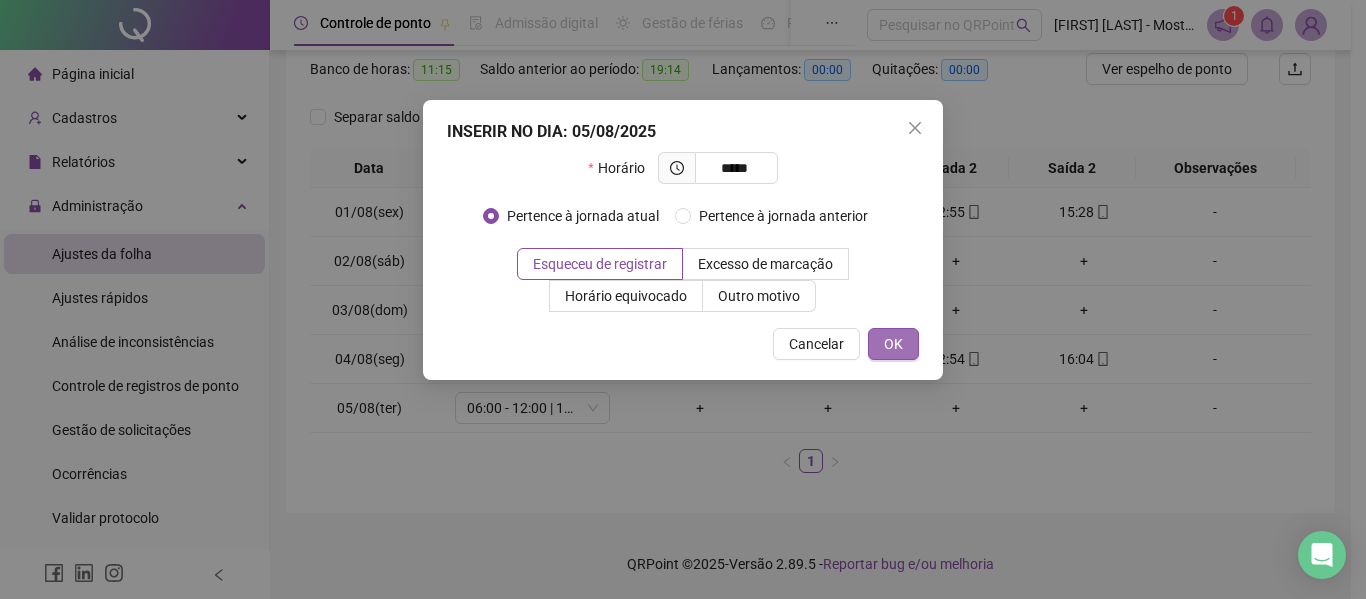 type on "*****" 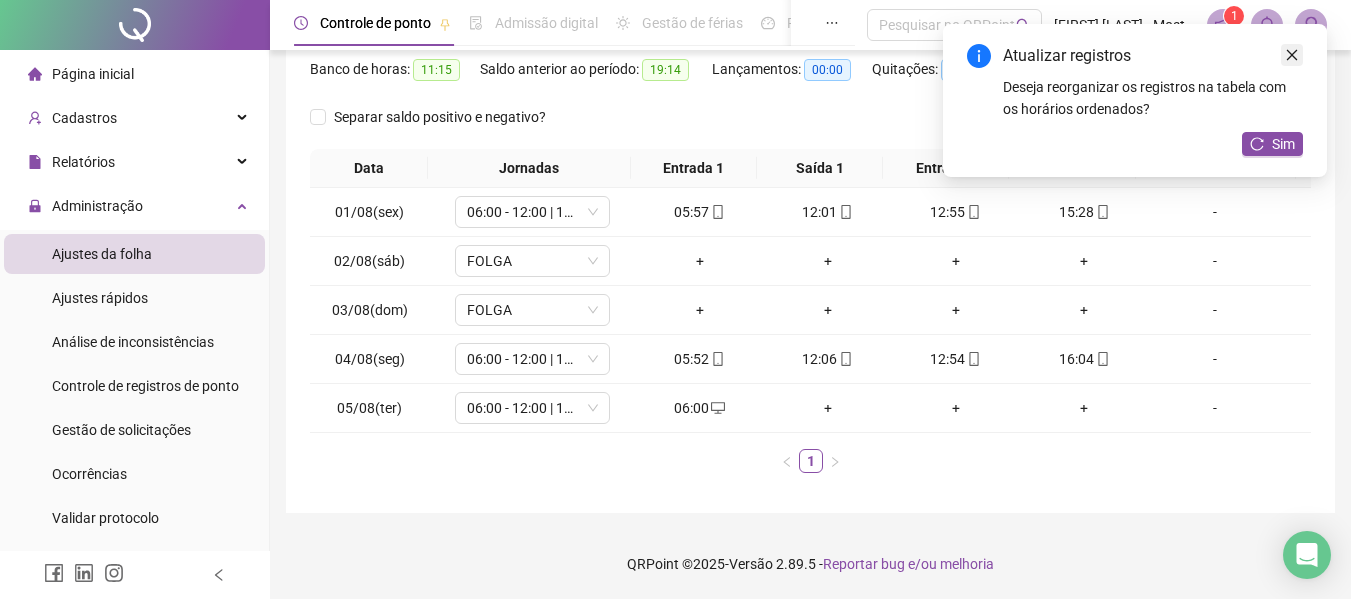 click 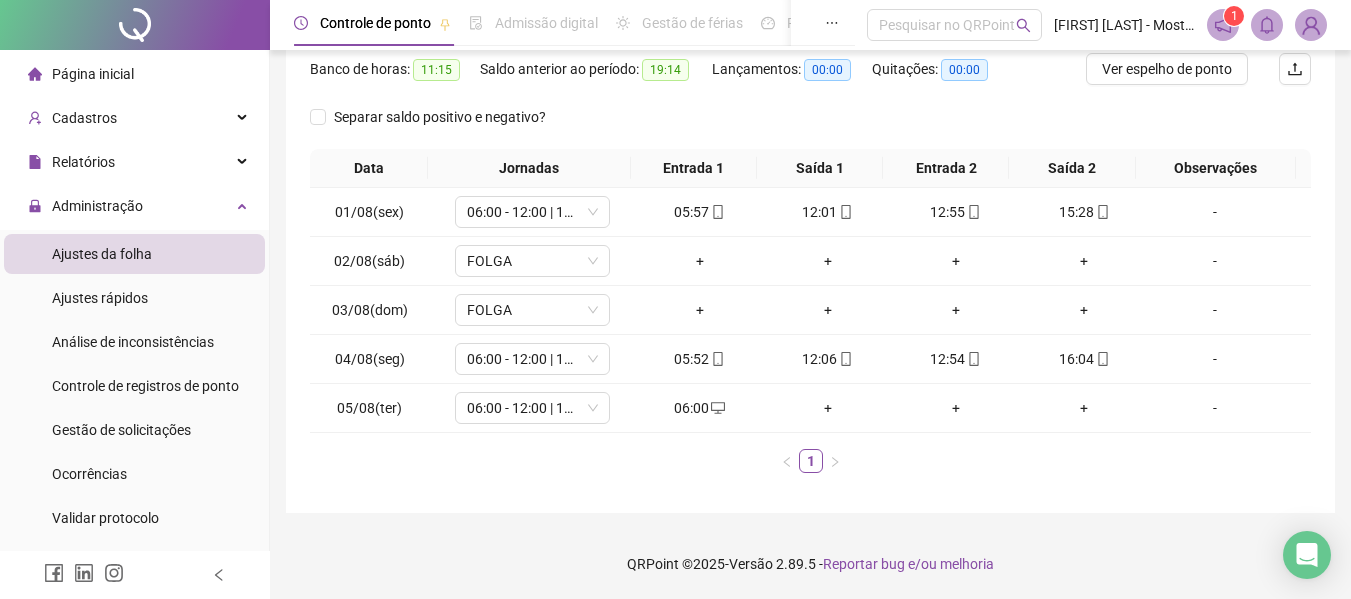 click 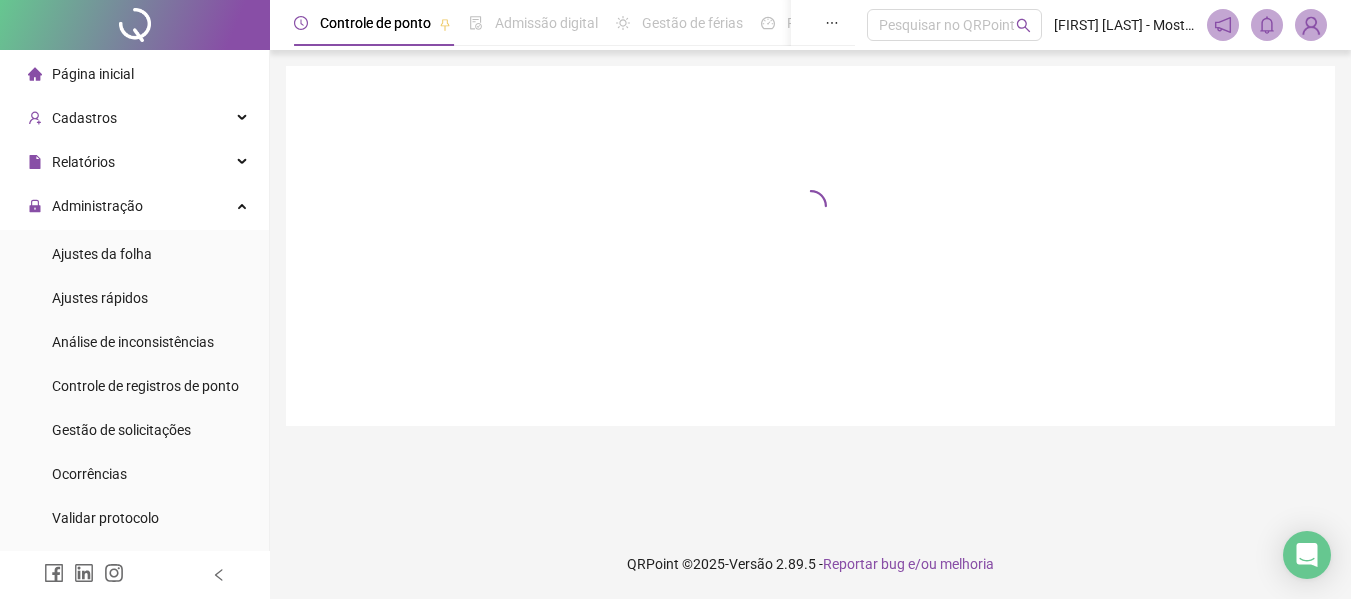 scroll, scrollTop: 0, scrollLeft: 0, axis: both 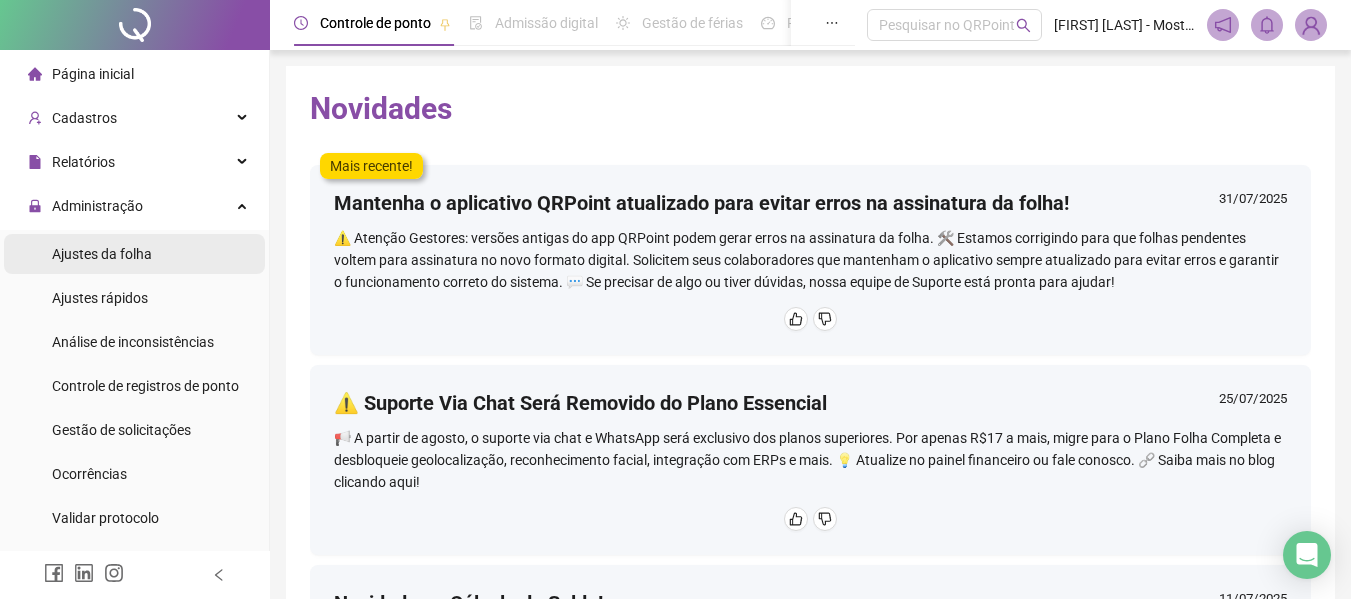 click on "Ajustes da folha" at bounding box center [102, 254] 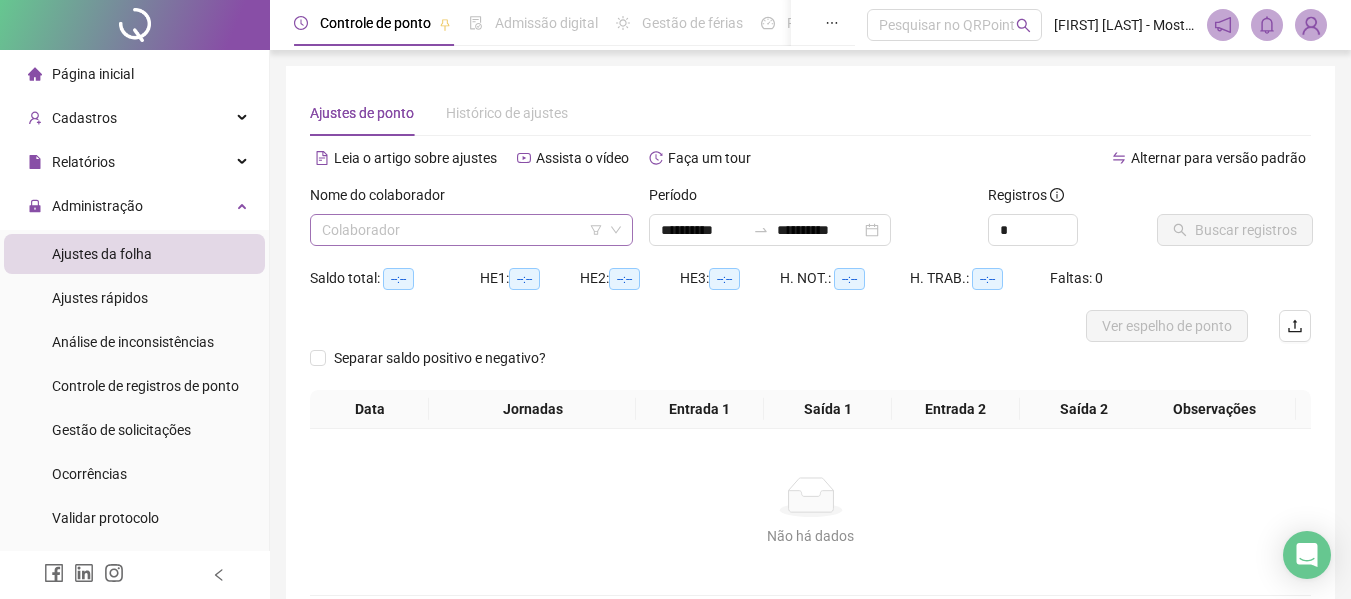 click at bounding box center [462, 230] 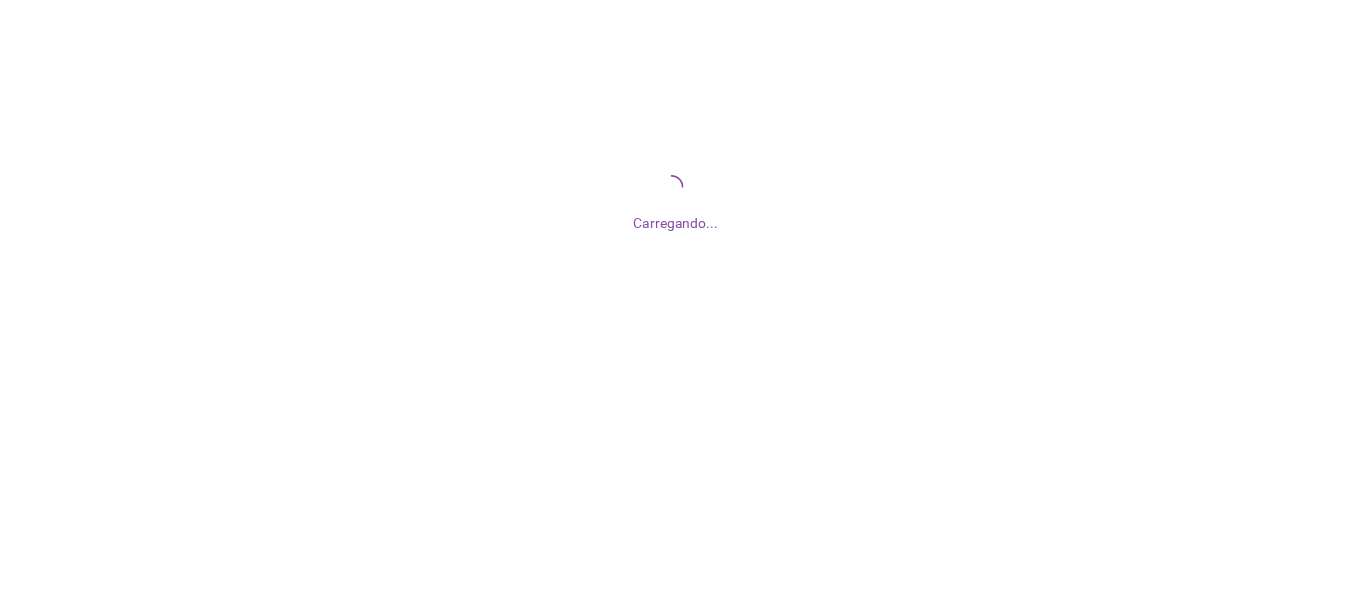 scroll, scrollTop: 0, scrollLeft: 0, axis: both 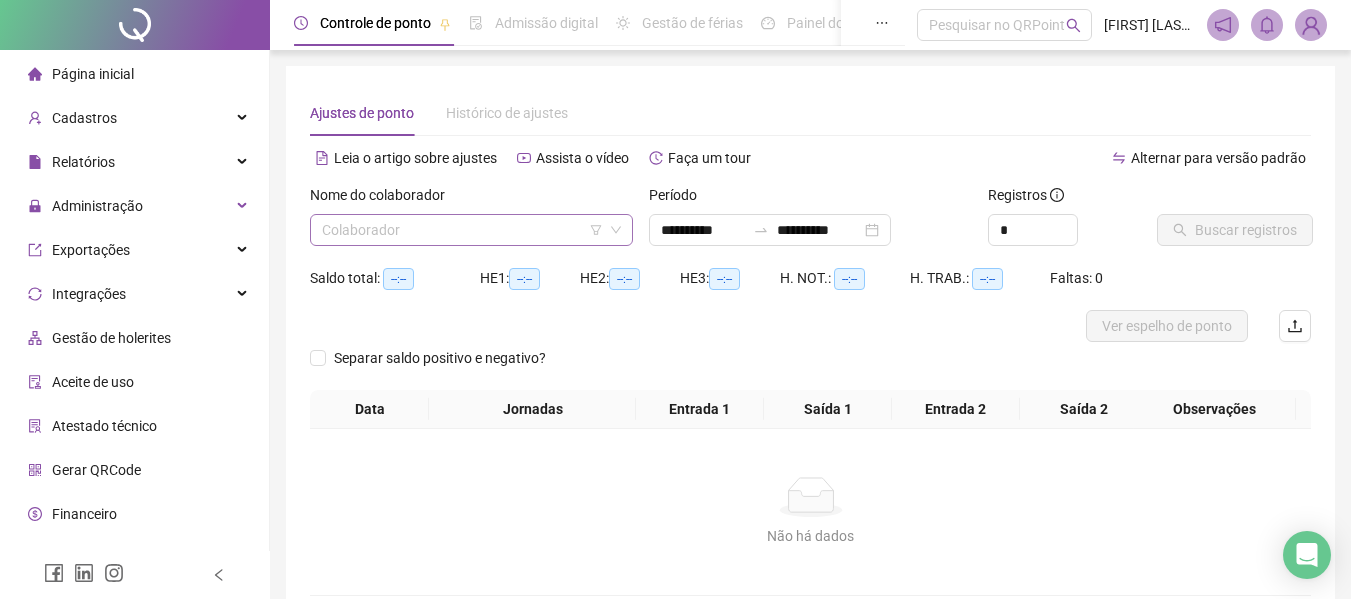 click at bounding box center (462, 230) 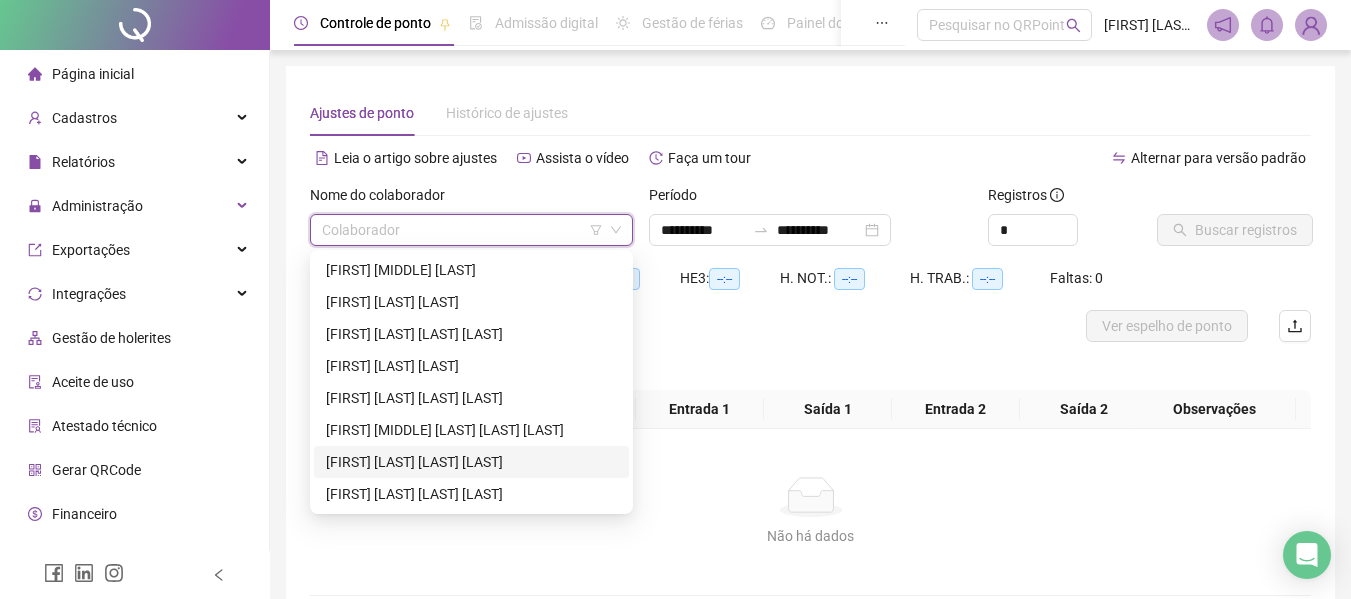 scroll, scrollTop: 192, scrollLeft: 0, axis: vertical 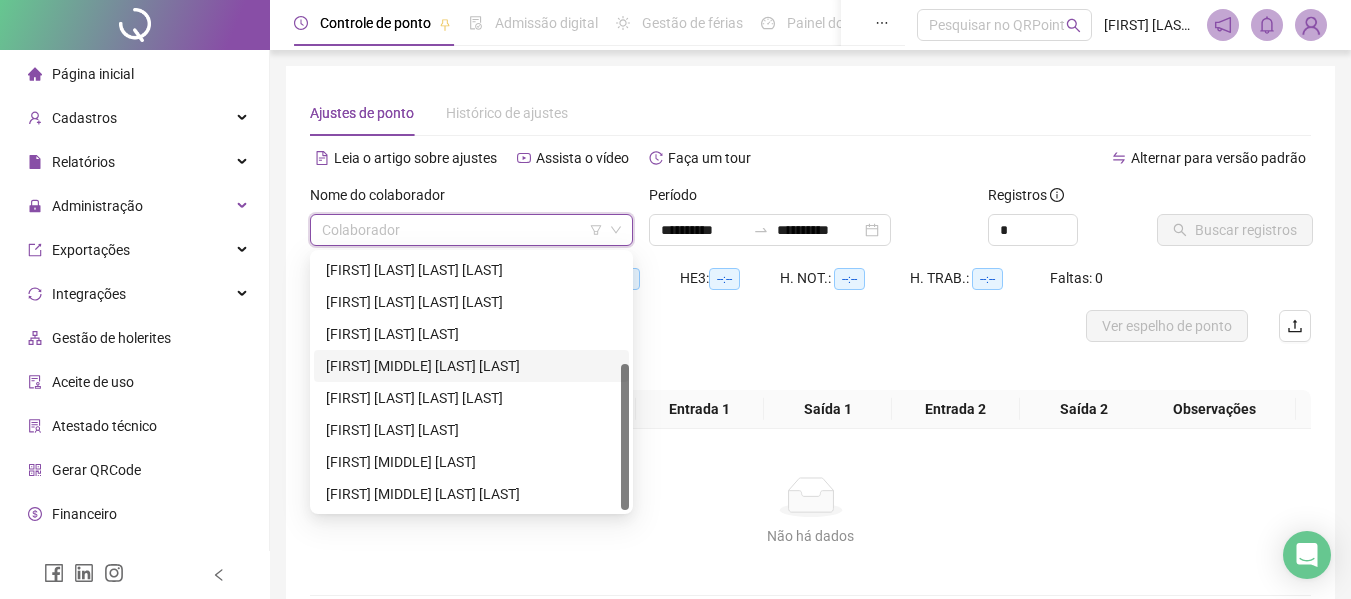 click on "[FIRST] [LAST]" at bounding box center [471, 366] 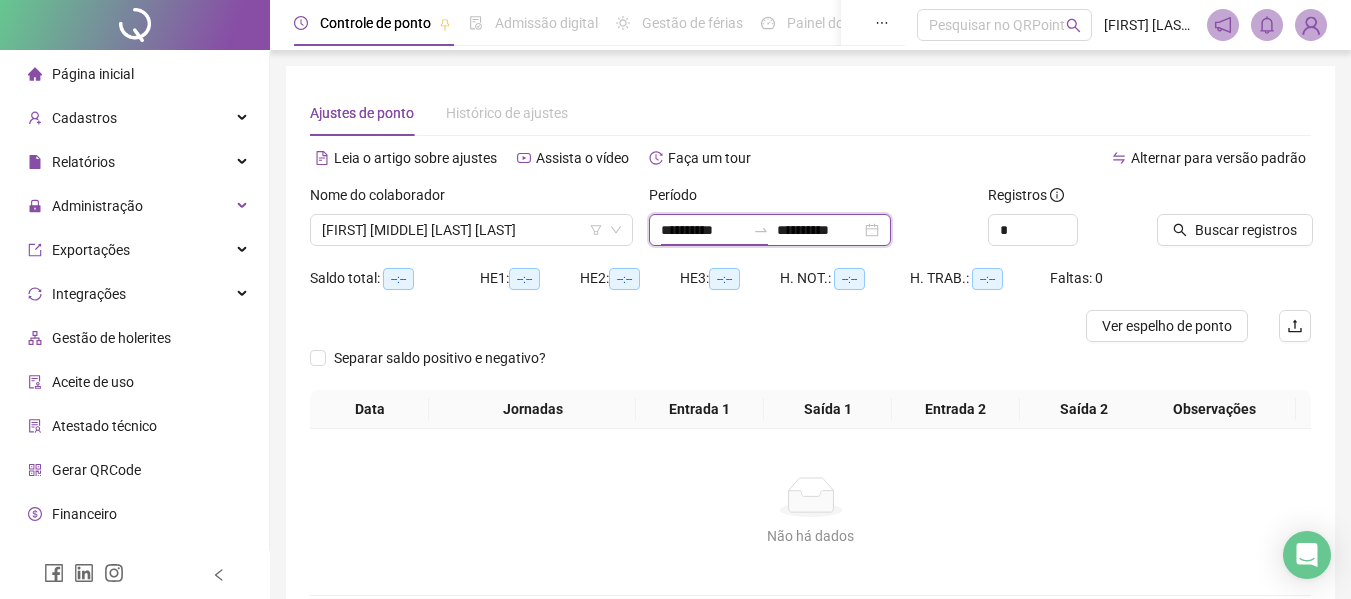 click on "**********" at bounding box center [703, 230] 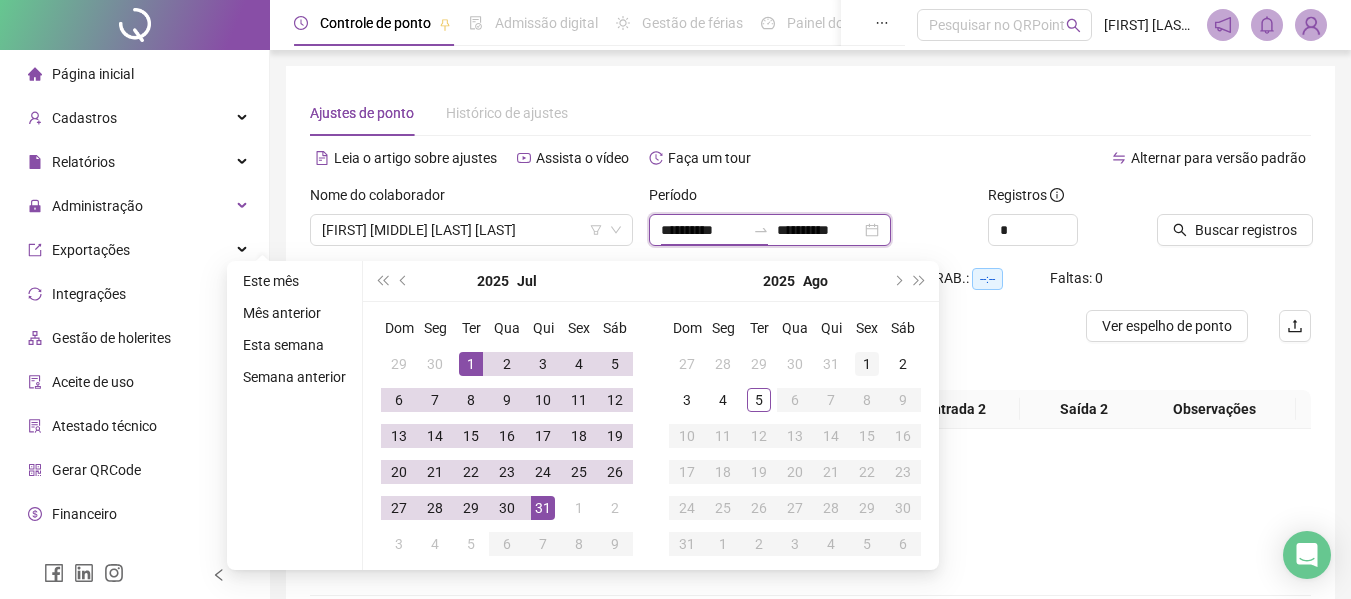 type on "**********" 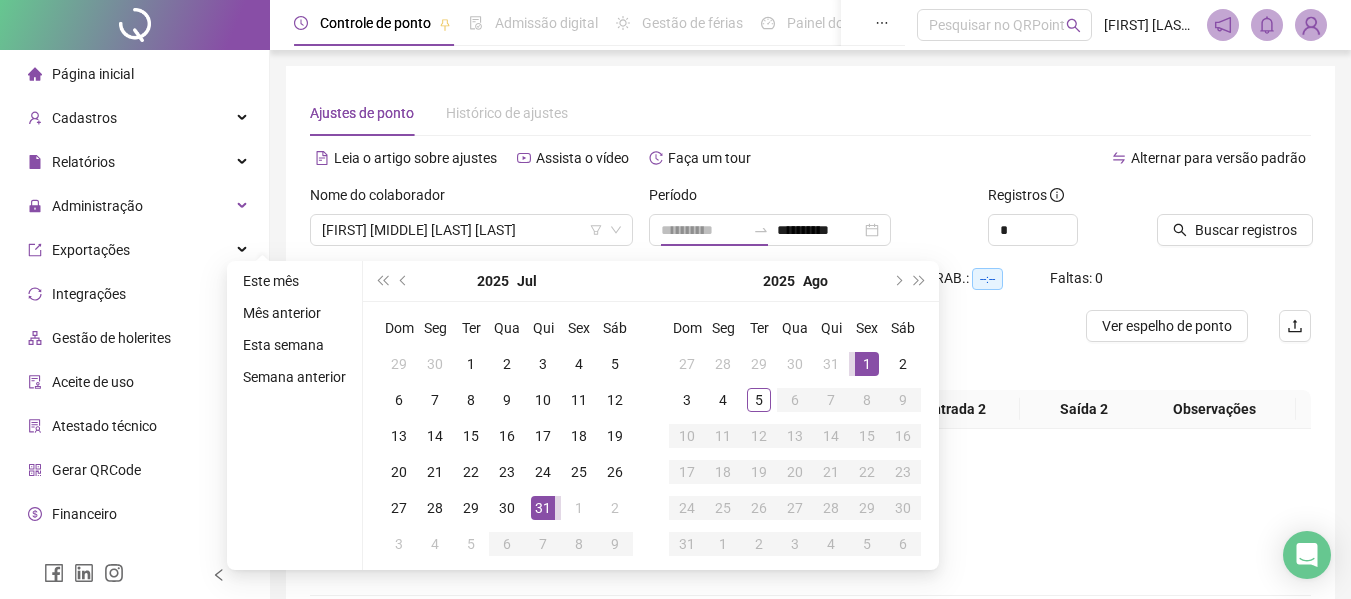 click on "1" at bounding box center (867, 364) 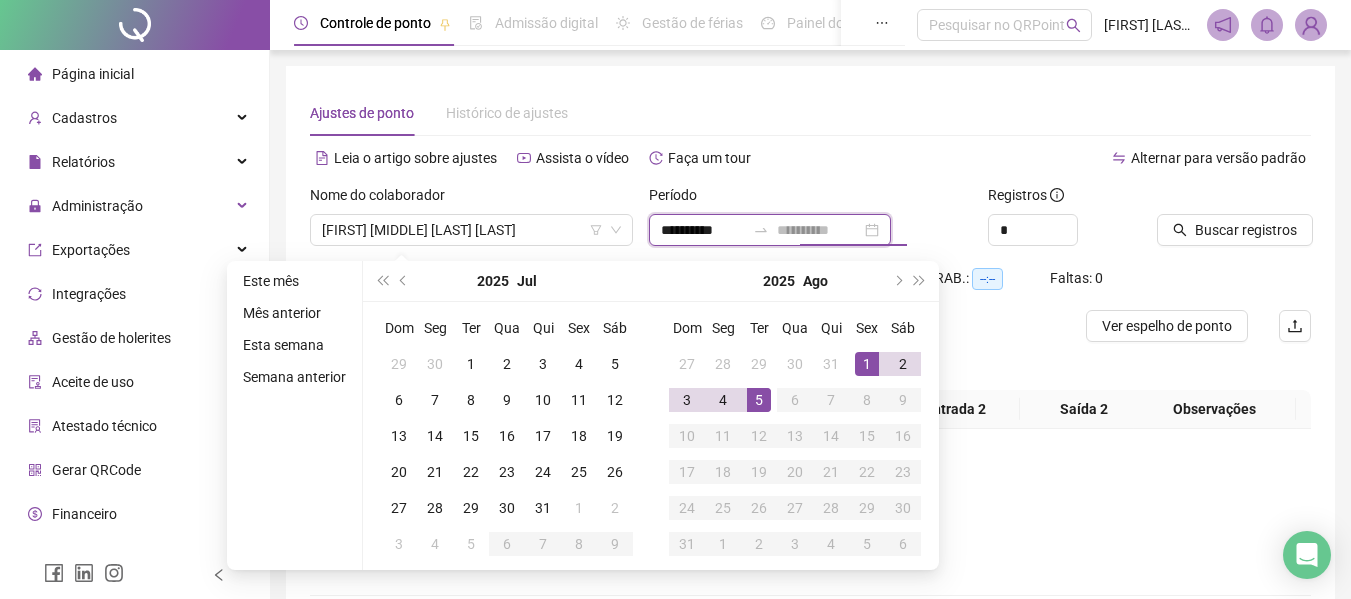 type on "**********" 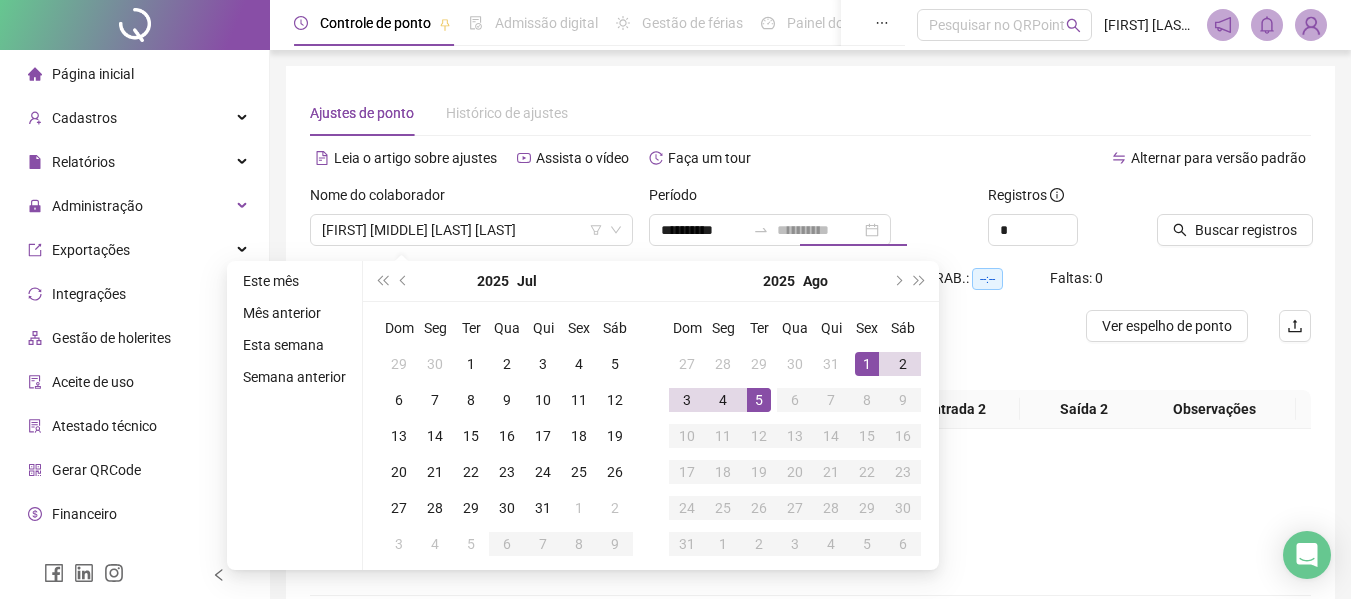 click on "5" at bounding box center (759, 400) 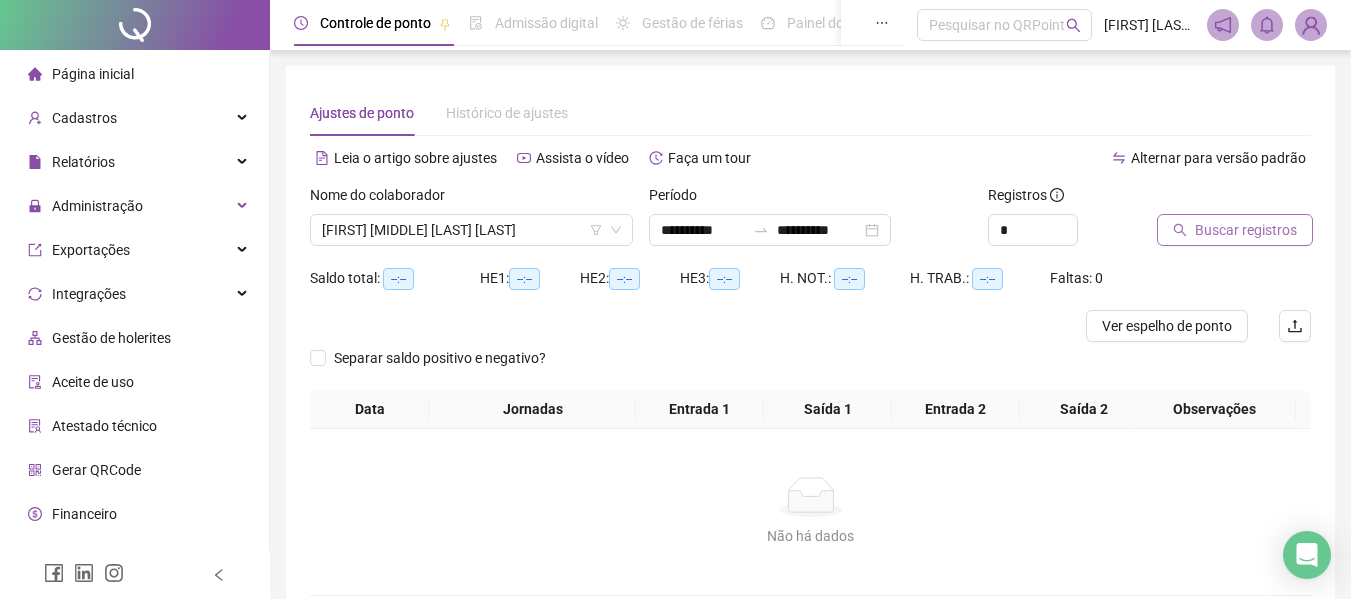 click on "Buscar registros" at bounding box center [1235, 230] 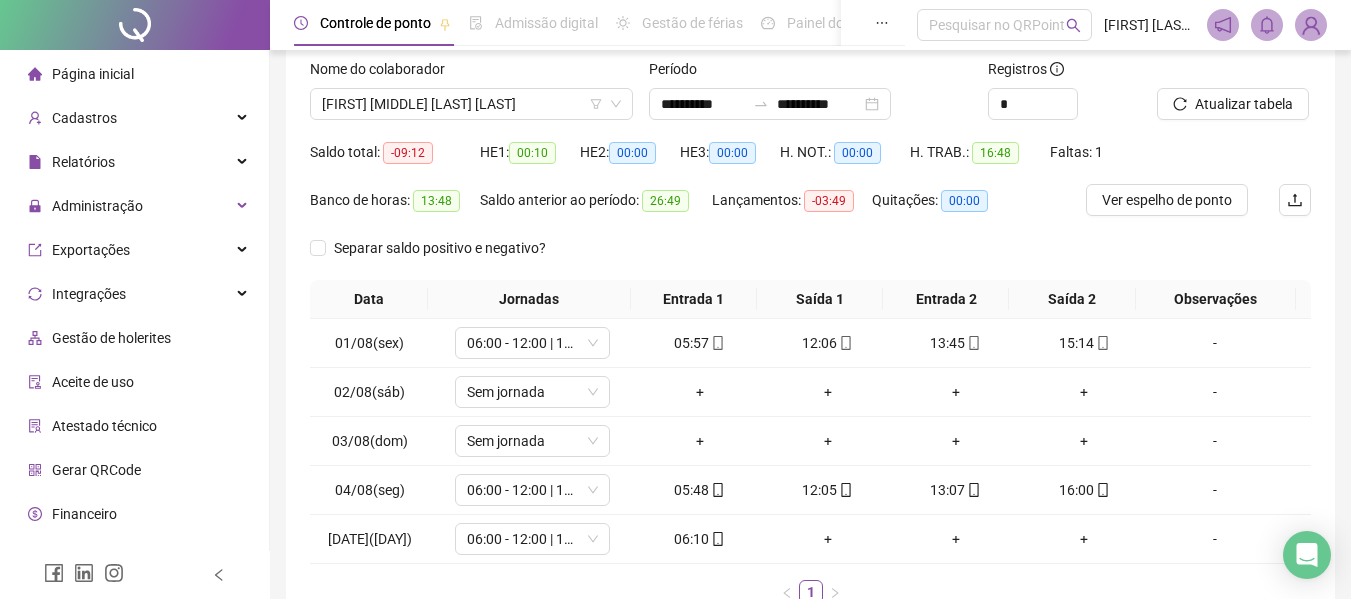 scroll, scrollTop: 0, scrollLeft: 0, axis: both 